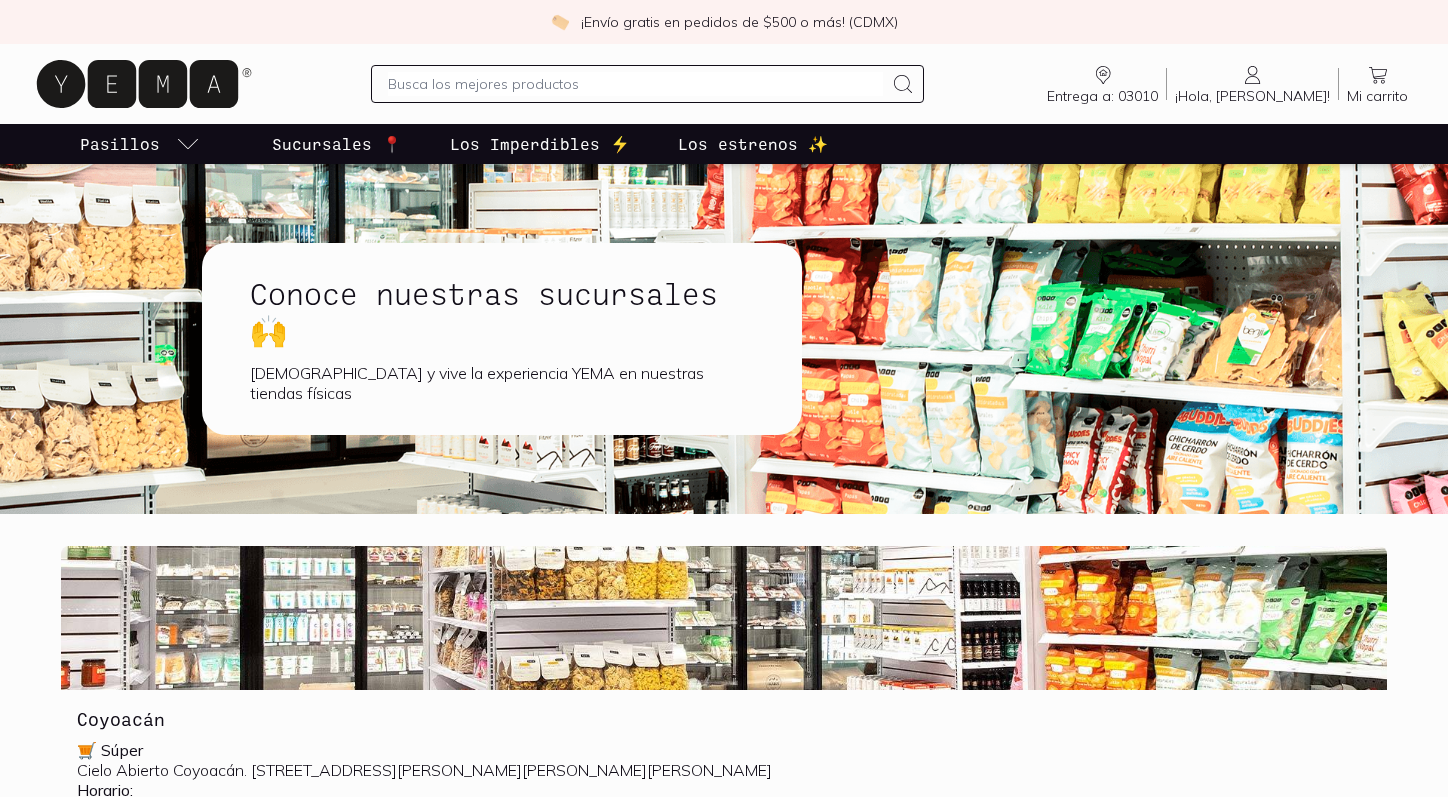 scroll, scrollTop: 0, scrollLeft: 0, axis: both 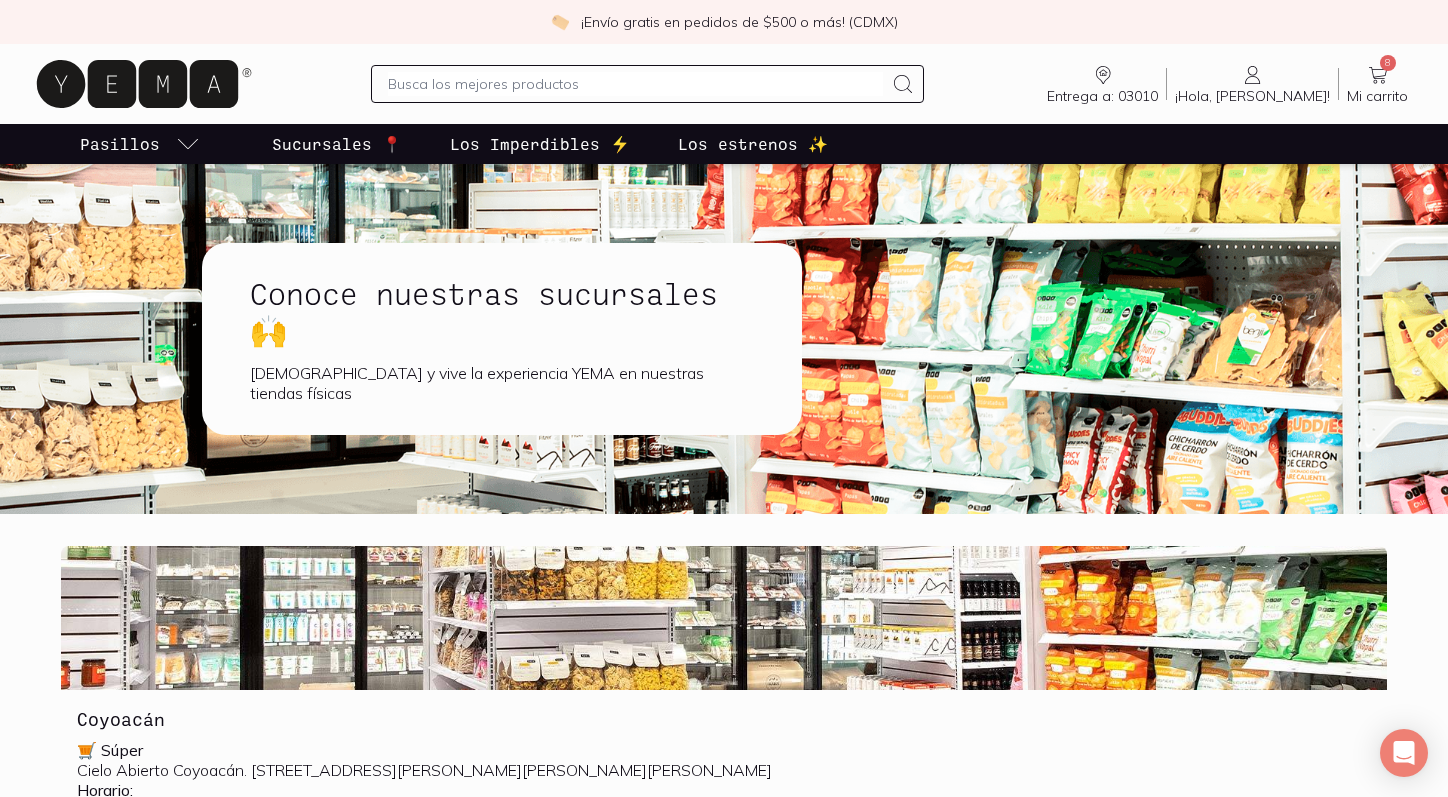 click 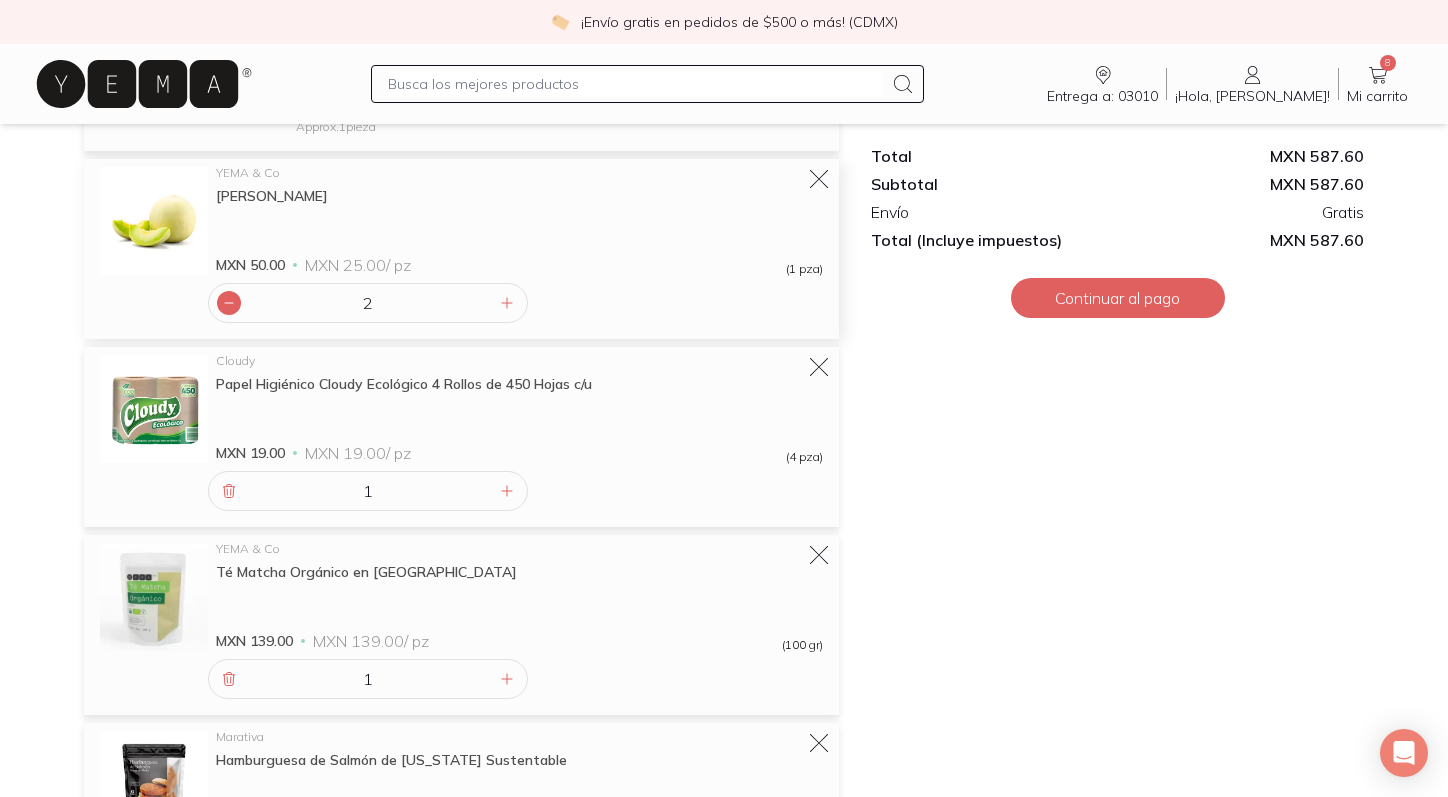 scroll, scrollTop: 405, scrollLeft: 0, axis: vertical 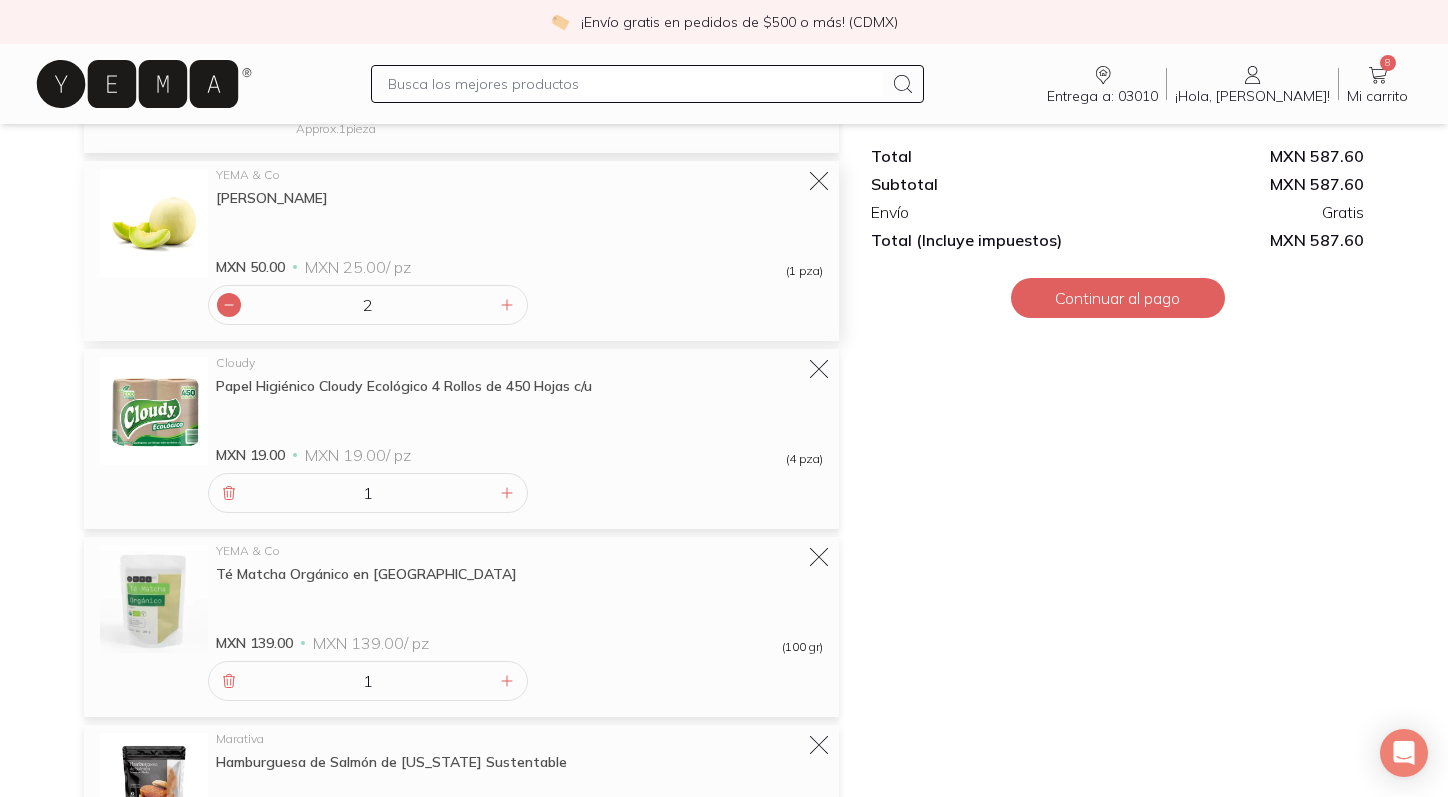 click 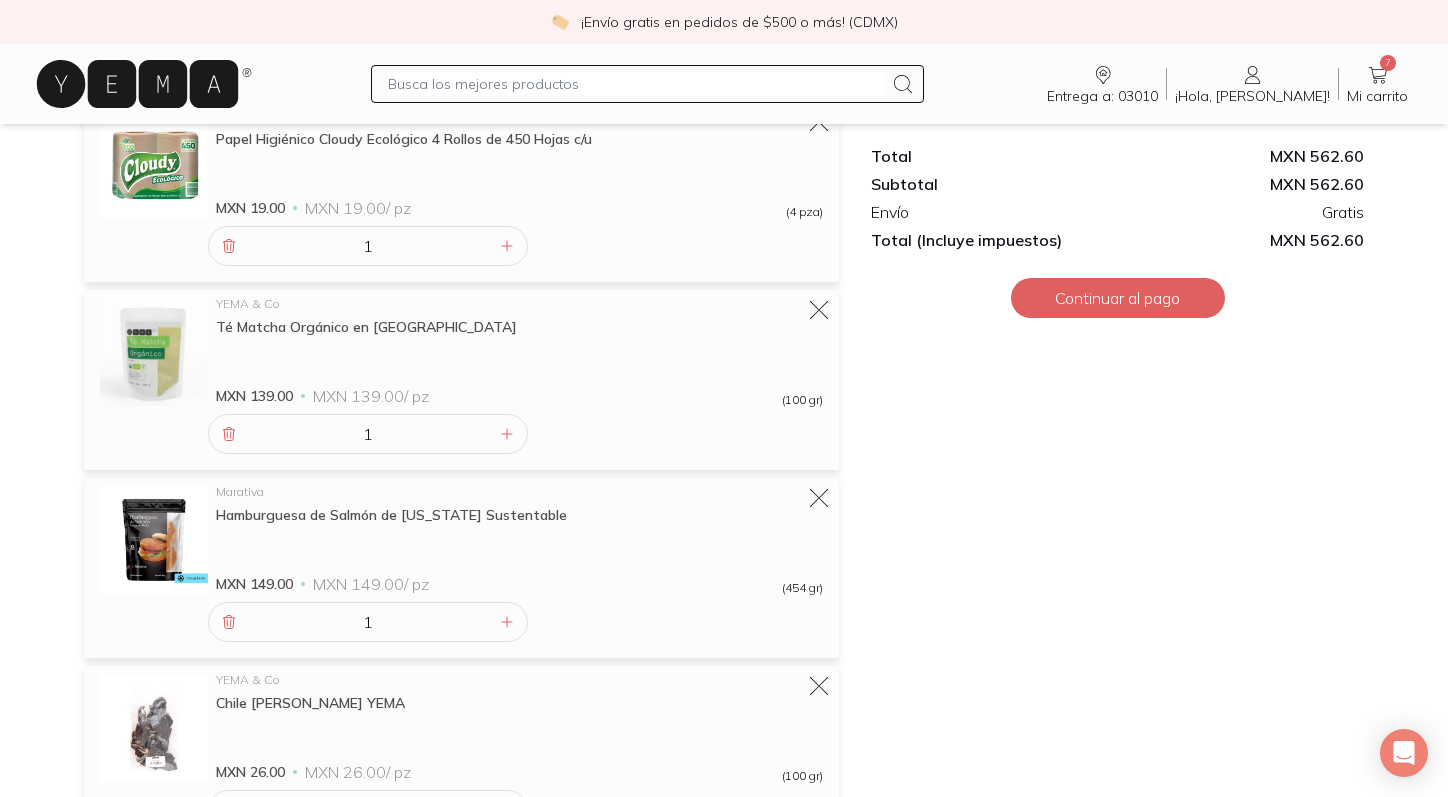 scroll, scrollTop: 646, scrollLeft: 0, axis: vertical 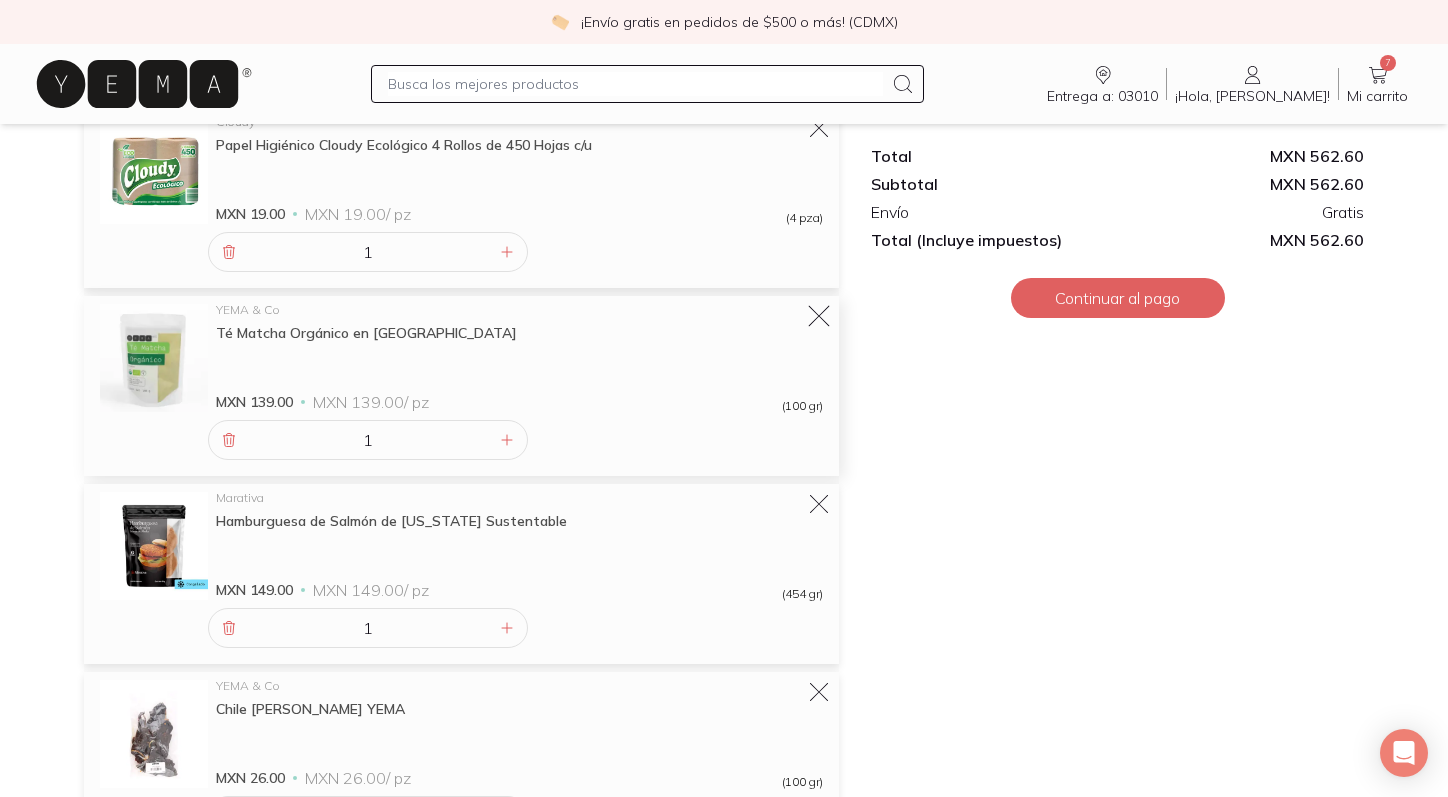 click 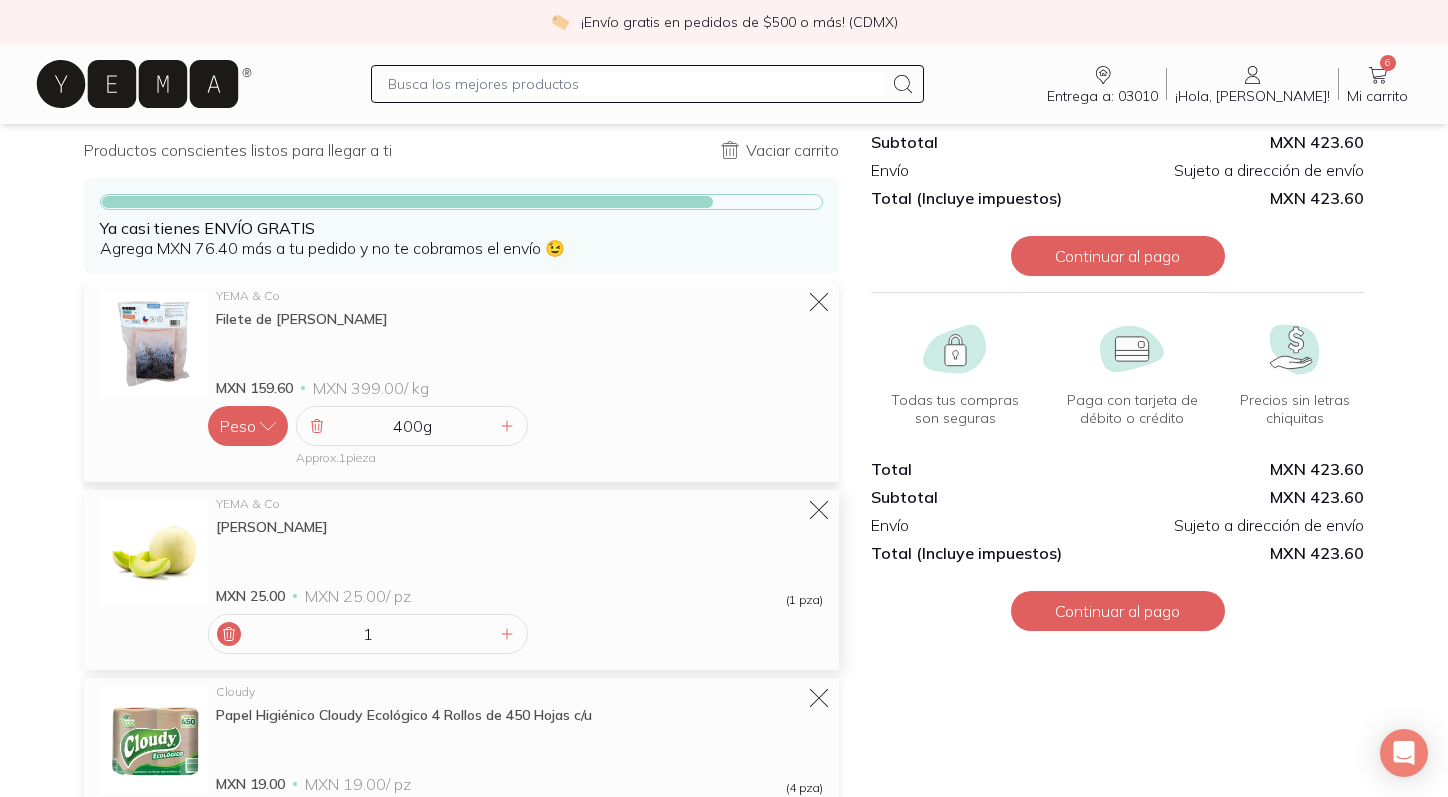 scroll, scrollTop: 0, scrollLeft: 0, axis: both 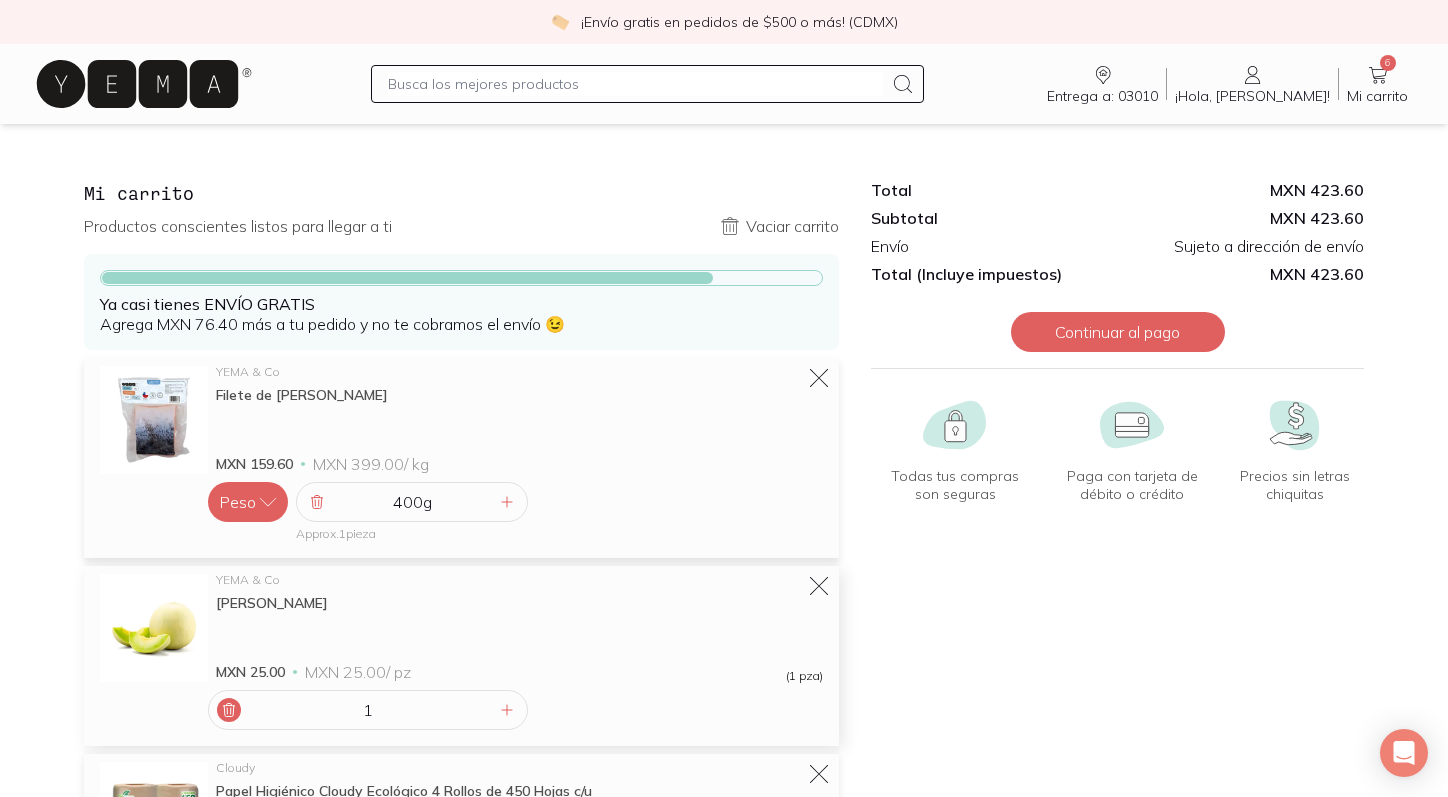 click 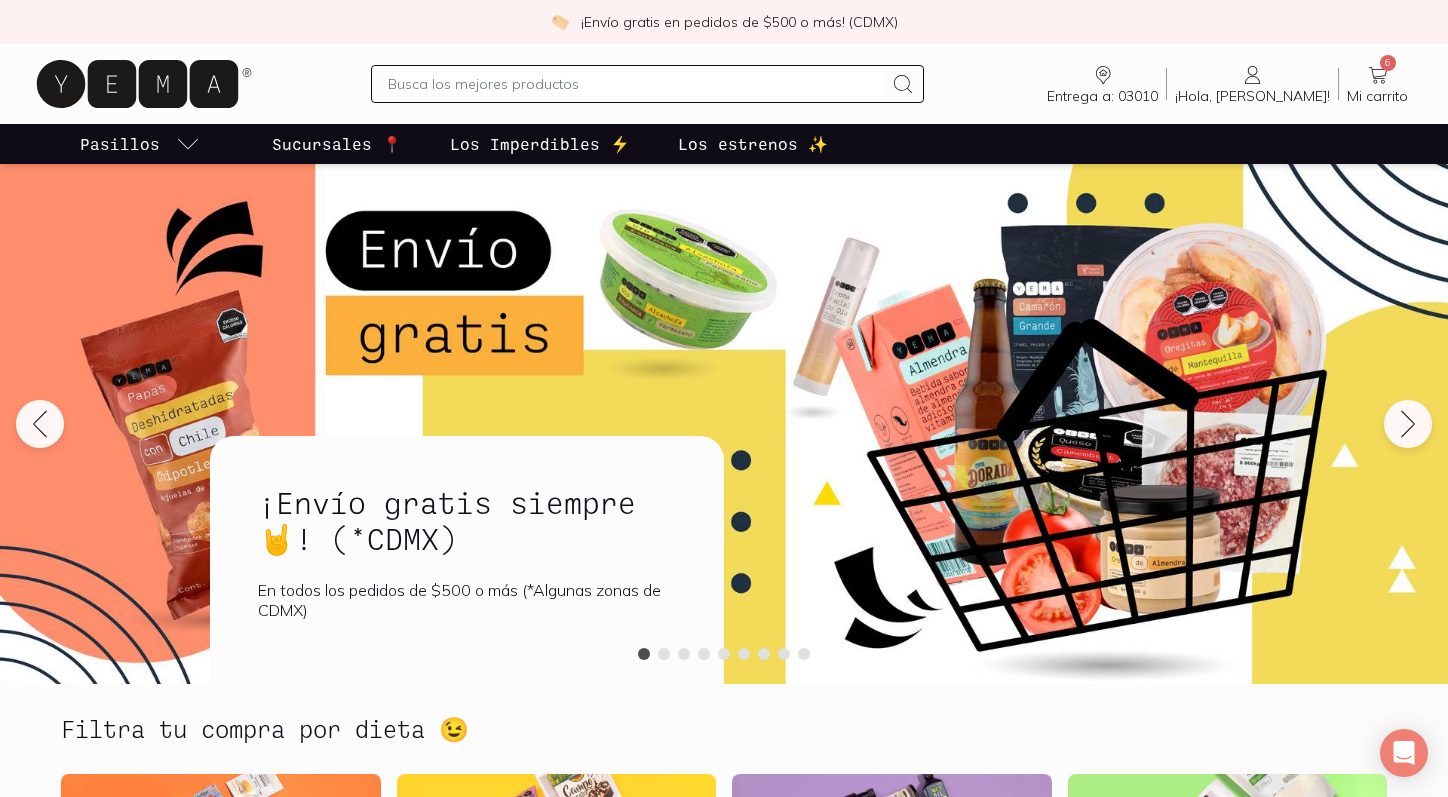 click at bounding box center [636, 84] 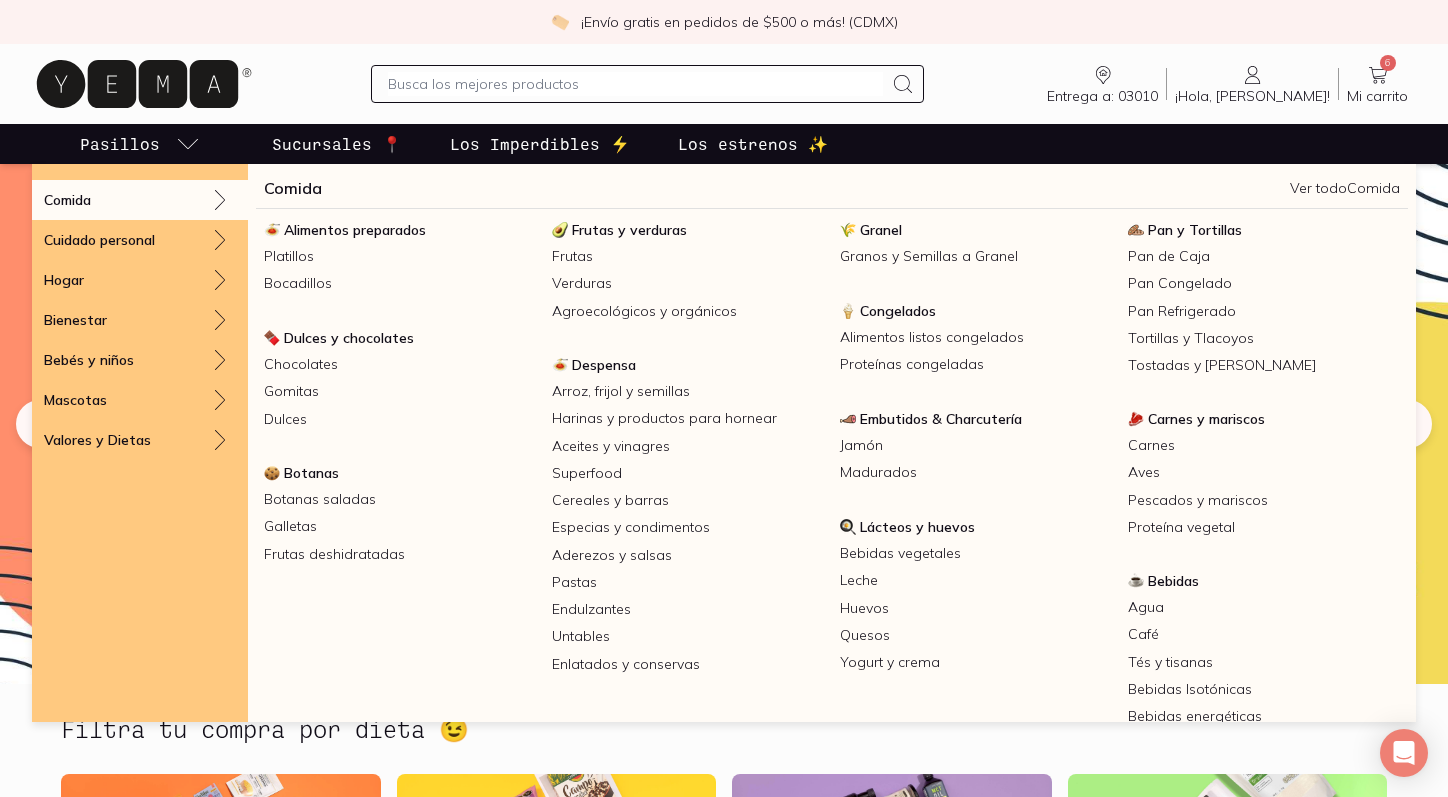 click on "Pasillos" at bounding box center [140, 144] 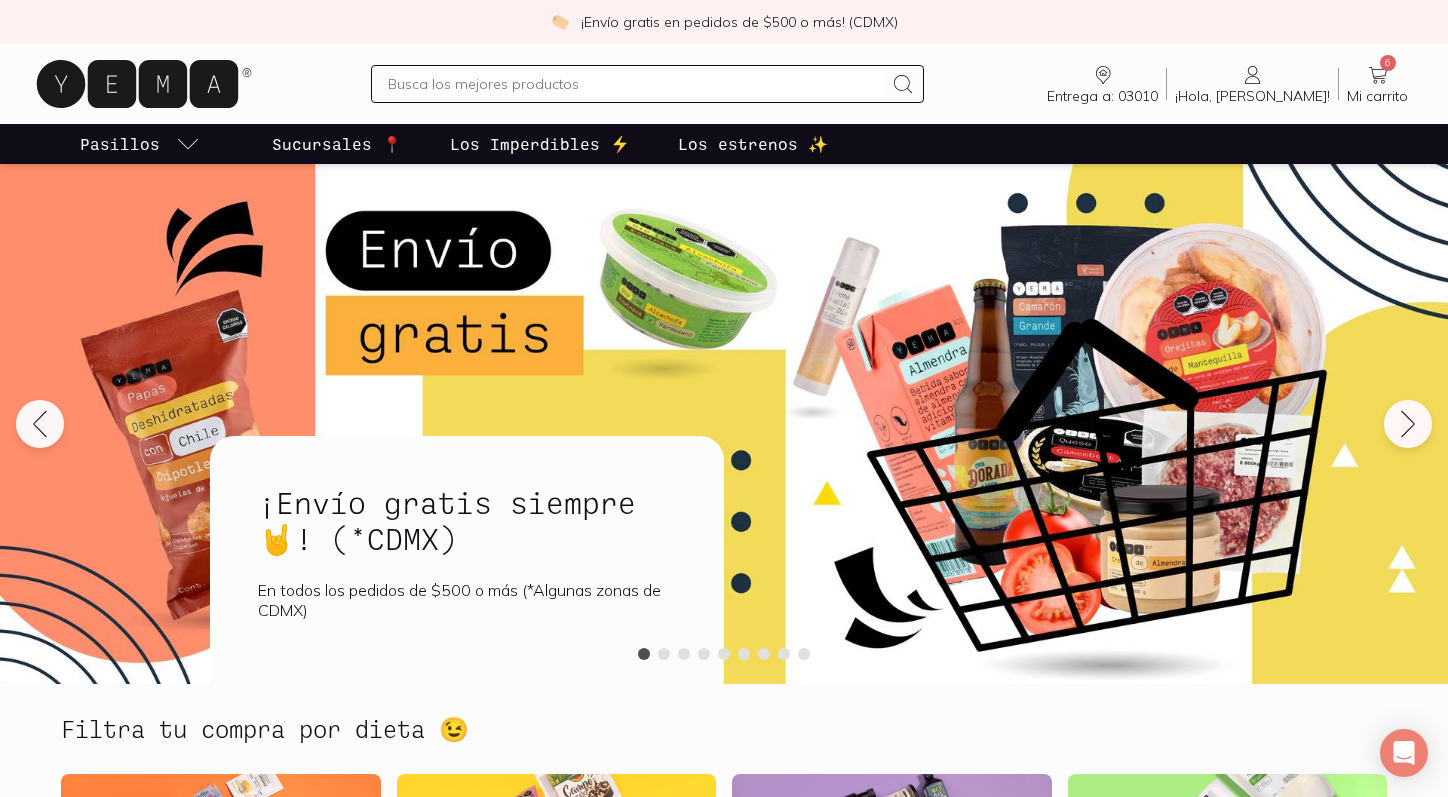 click on "Pasillos" at bounding box center (140, 144) 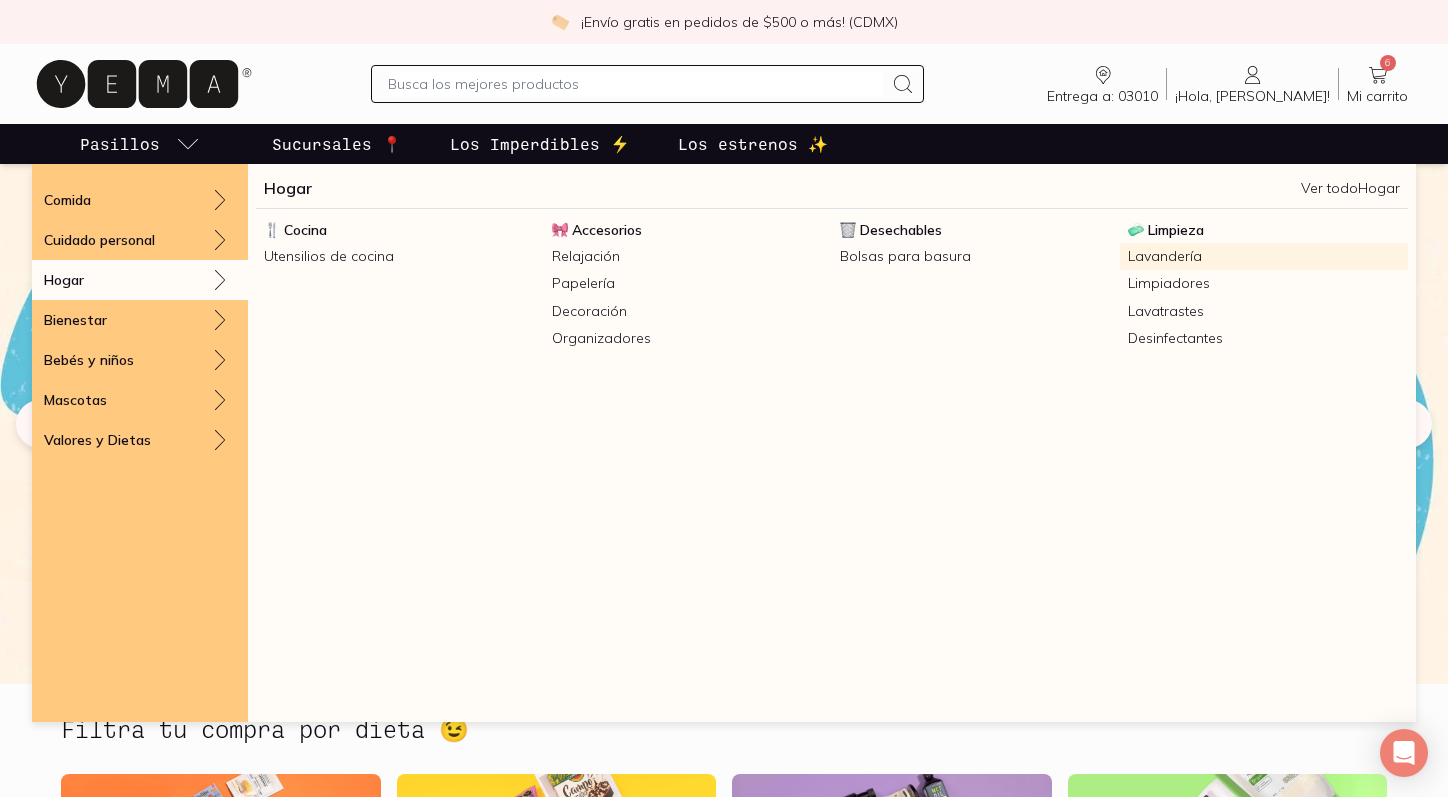 click on "Lavandería" at bounding box center (1264, 256) 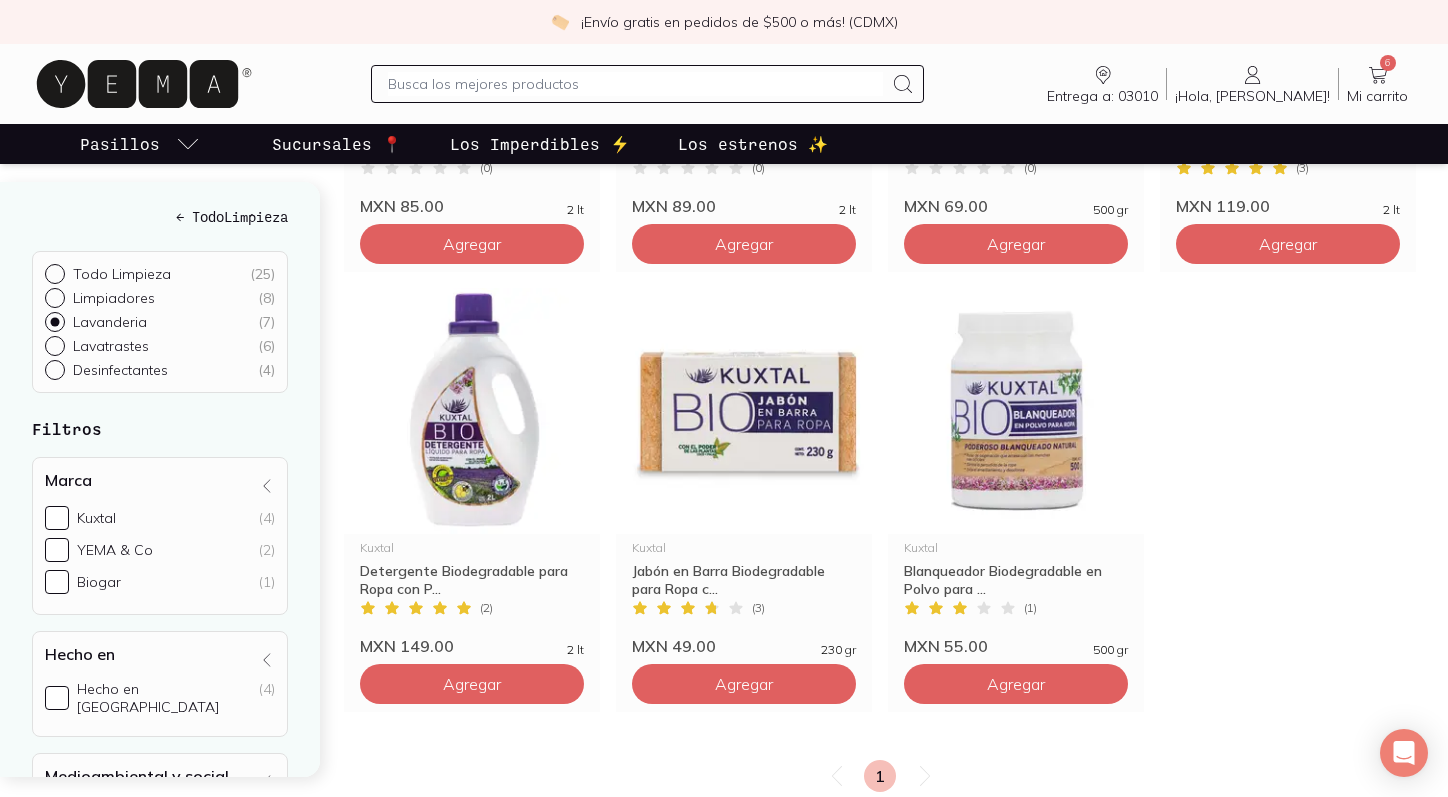 scroll, scrollTop: 593, scrollLeft: 0, axis: vertical 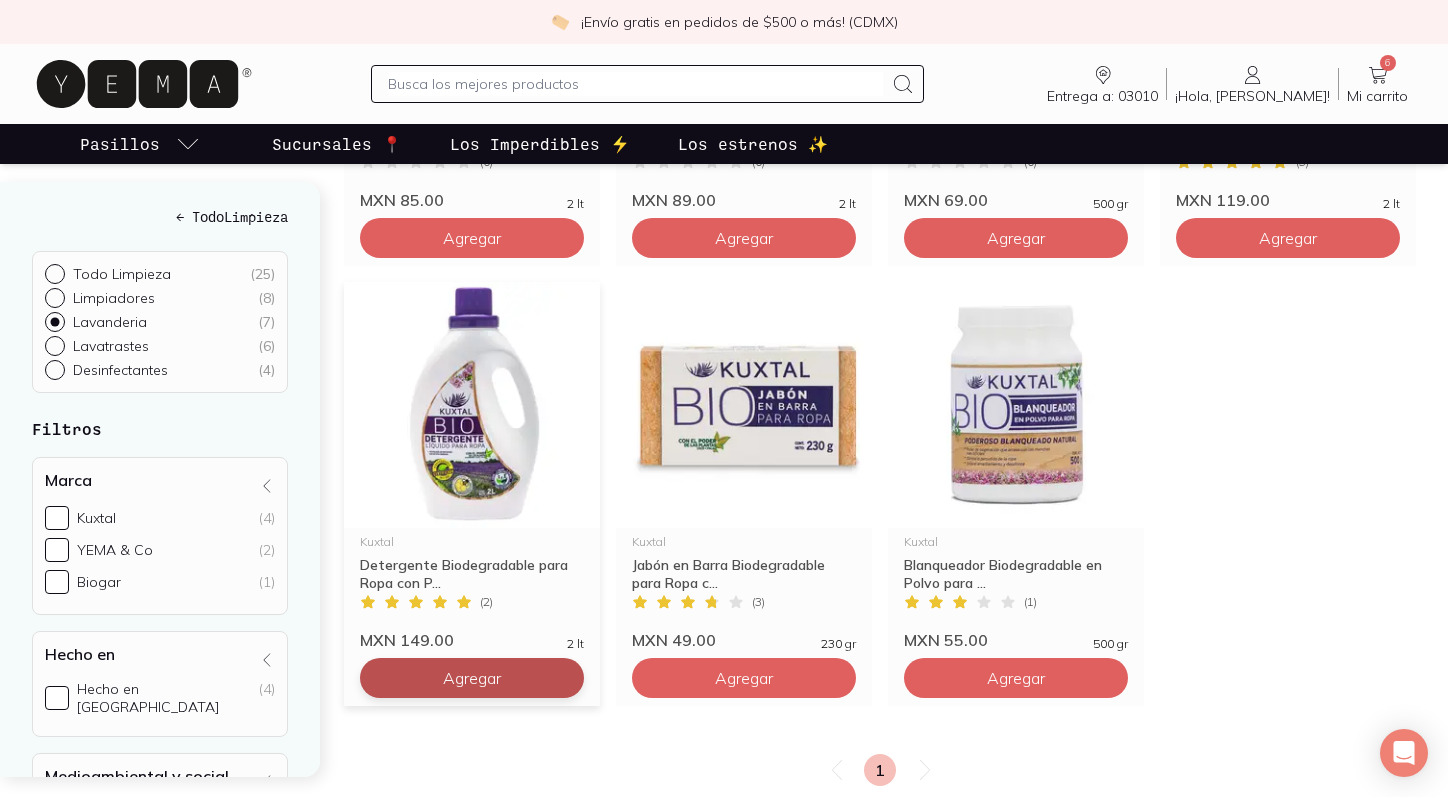 click on "Agregar" at bounding box center (472, 238) 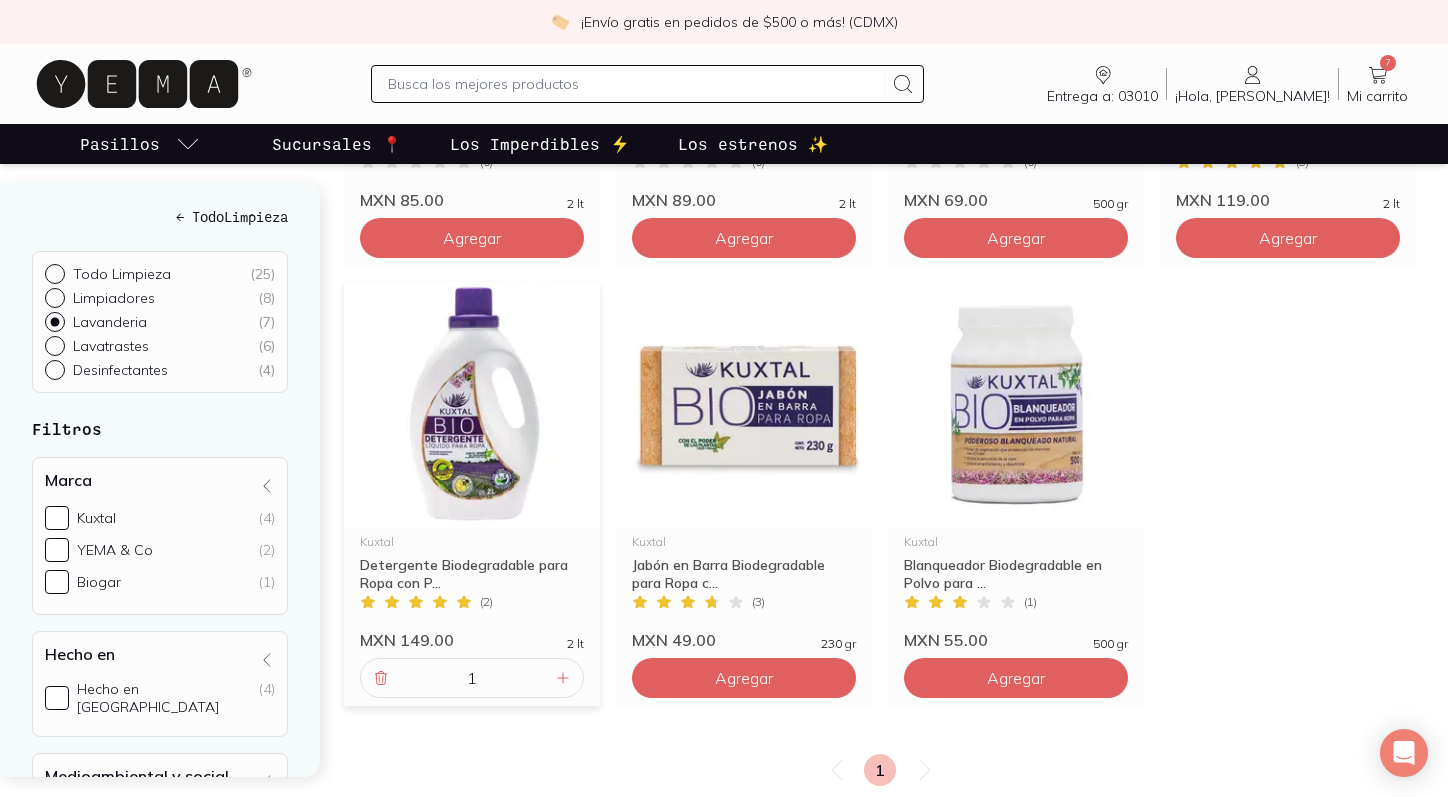 click 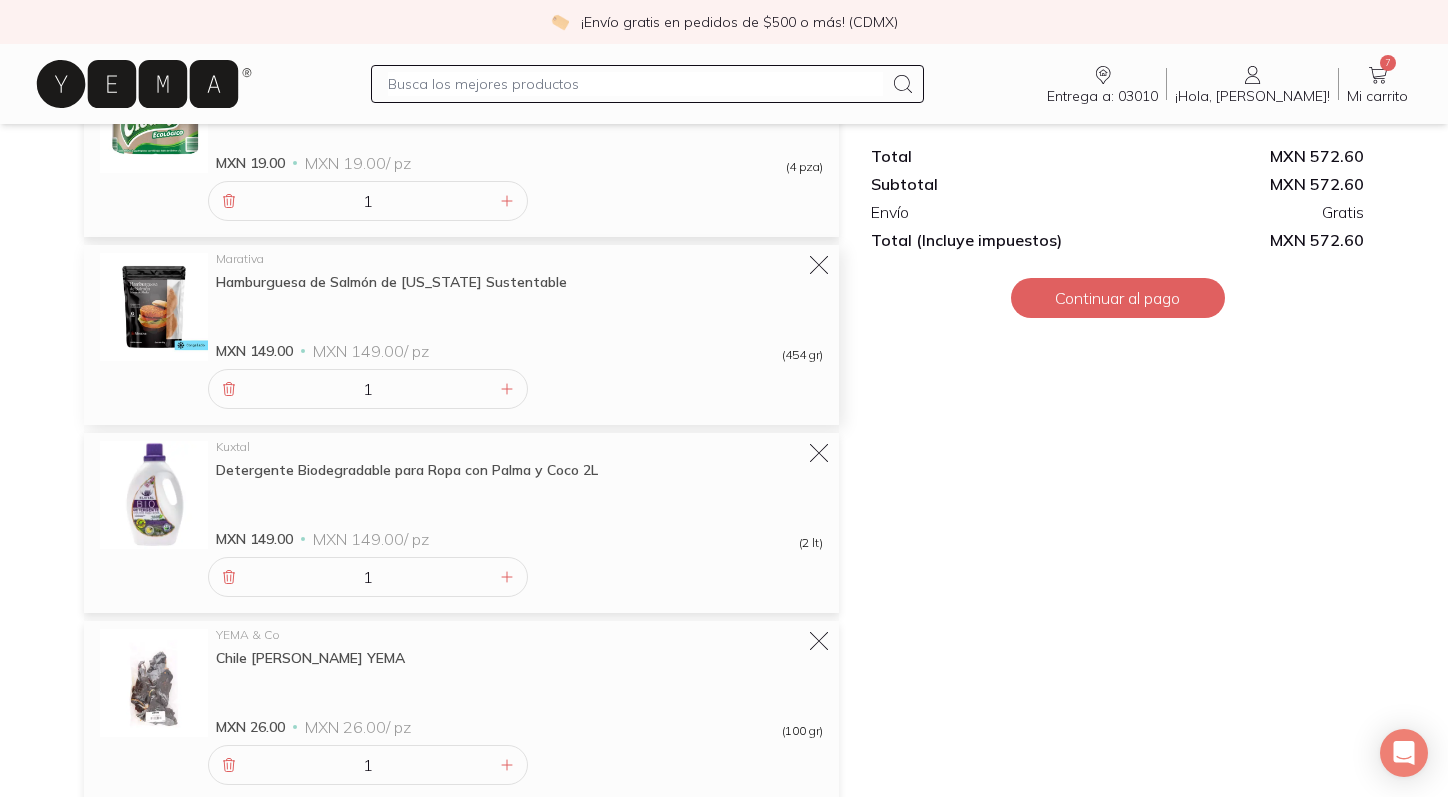 scroll, scrollTop: 1021, scrollLeft: 0, axis: vertical 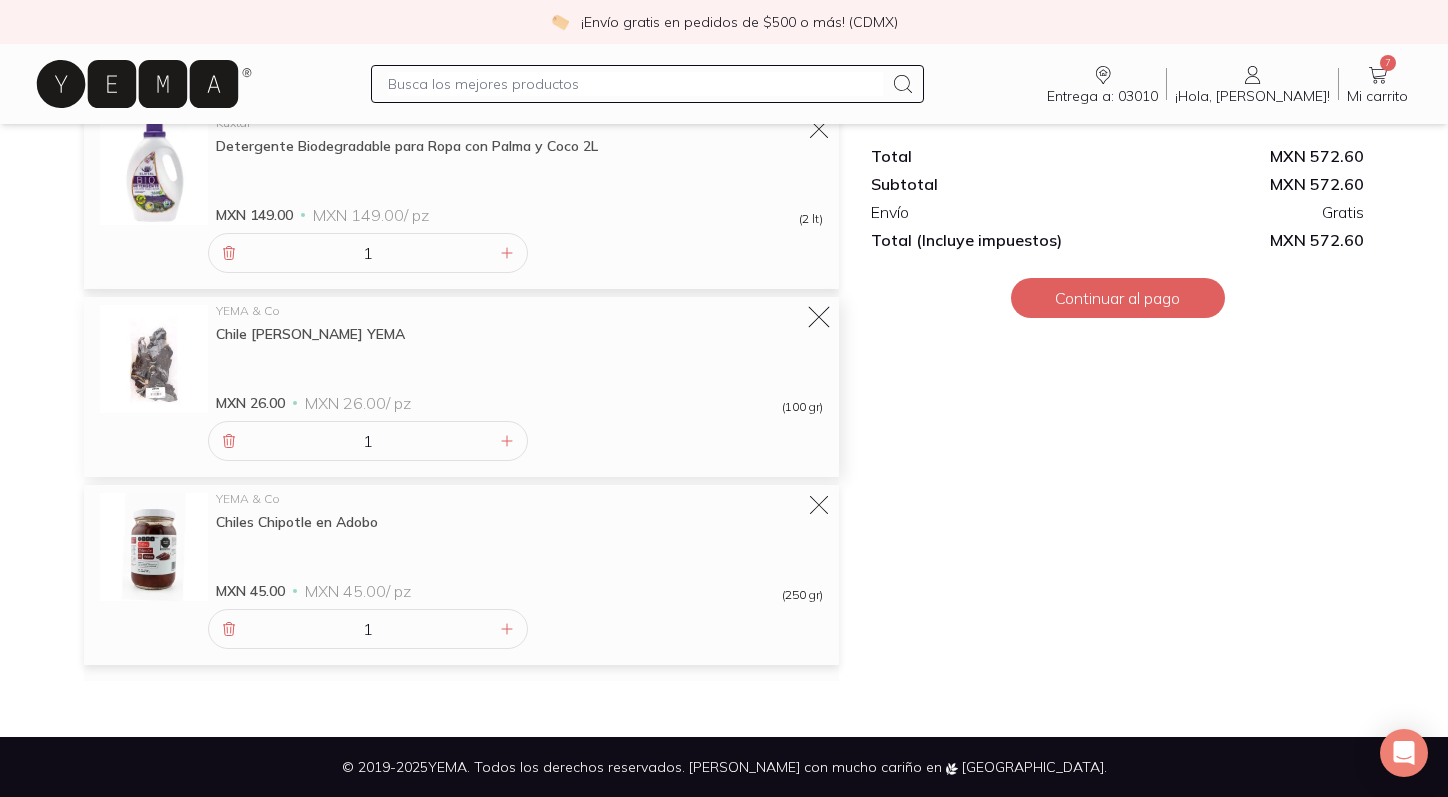 click 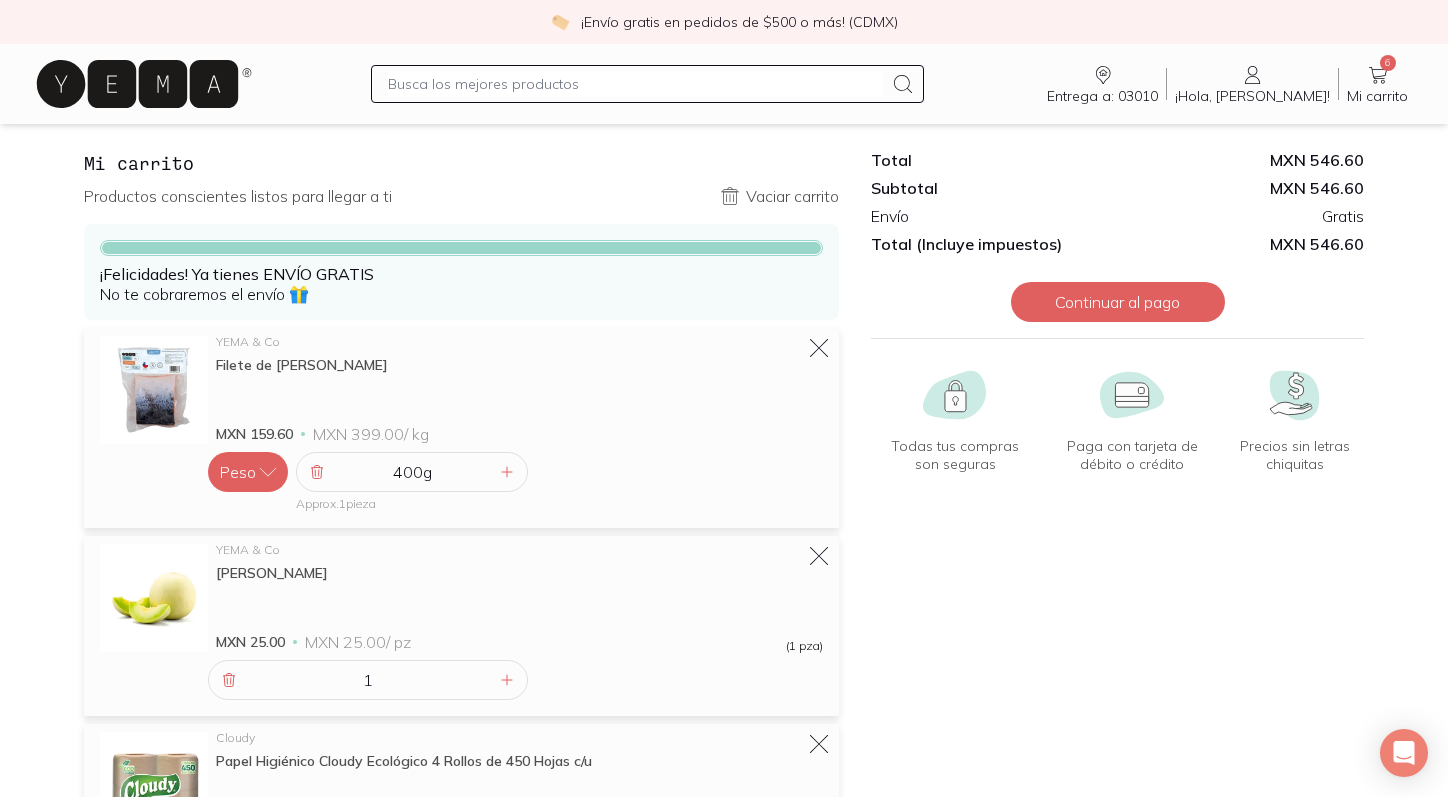 scroll, scrollTop: 0, scrollLeft: 0, axis: both 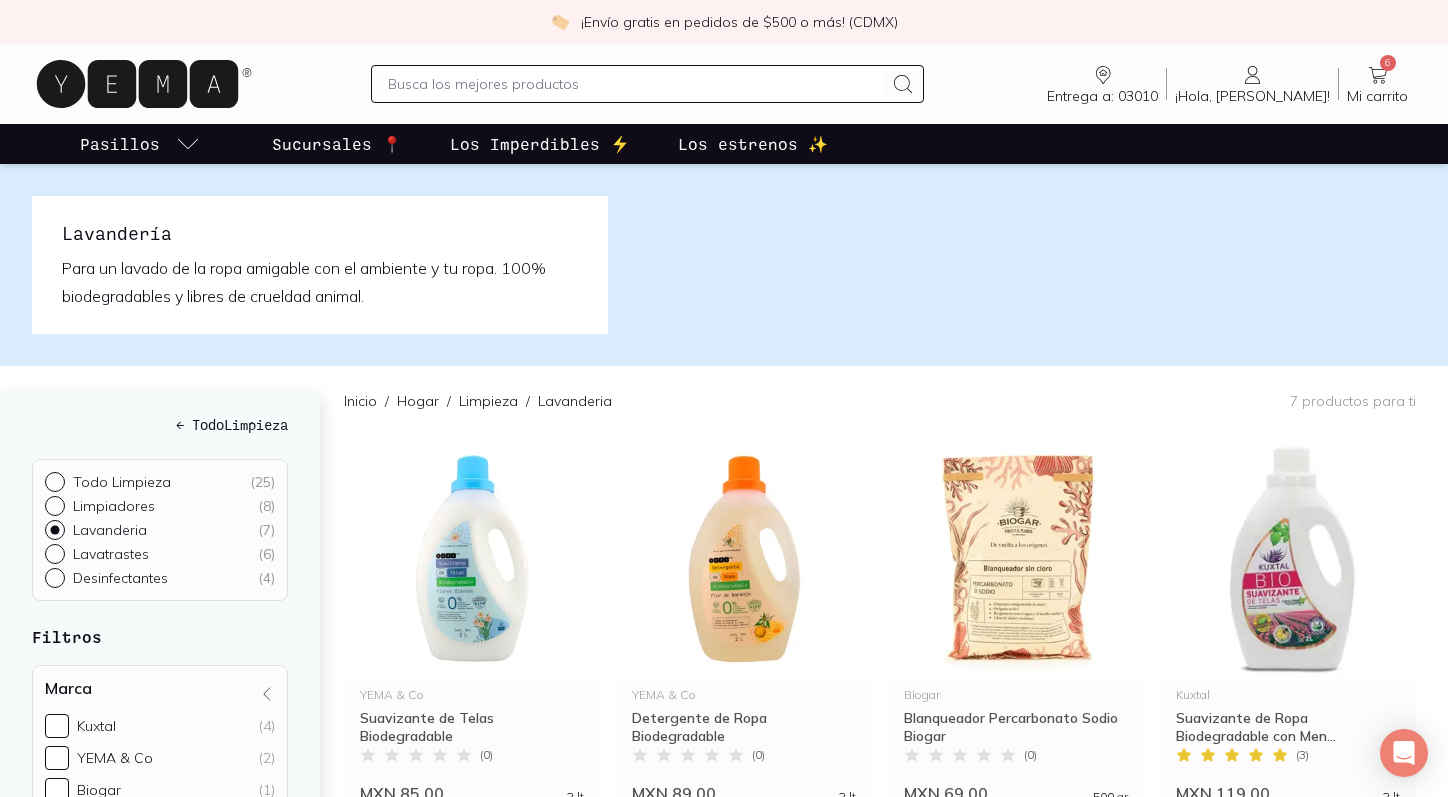 click 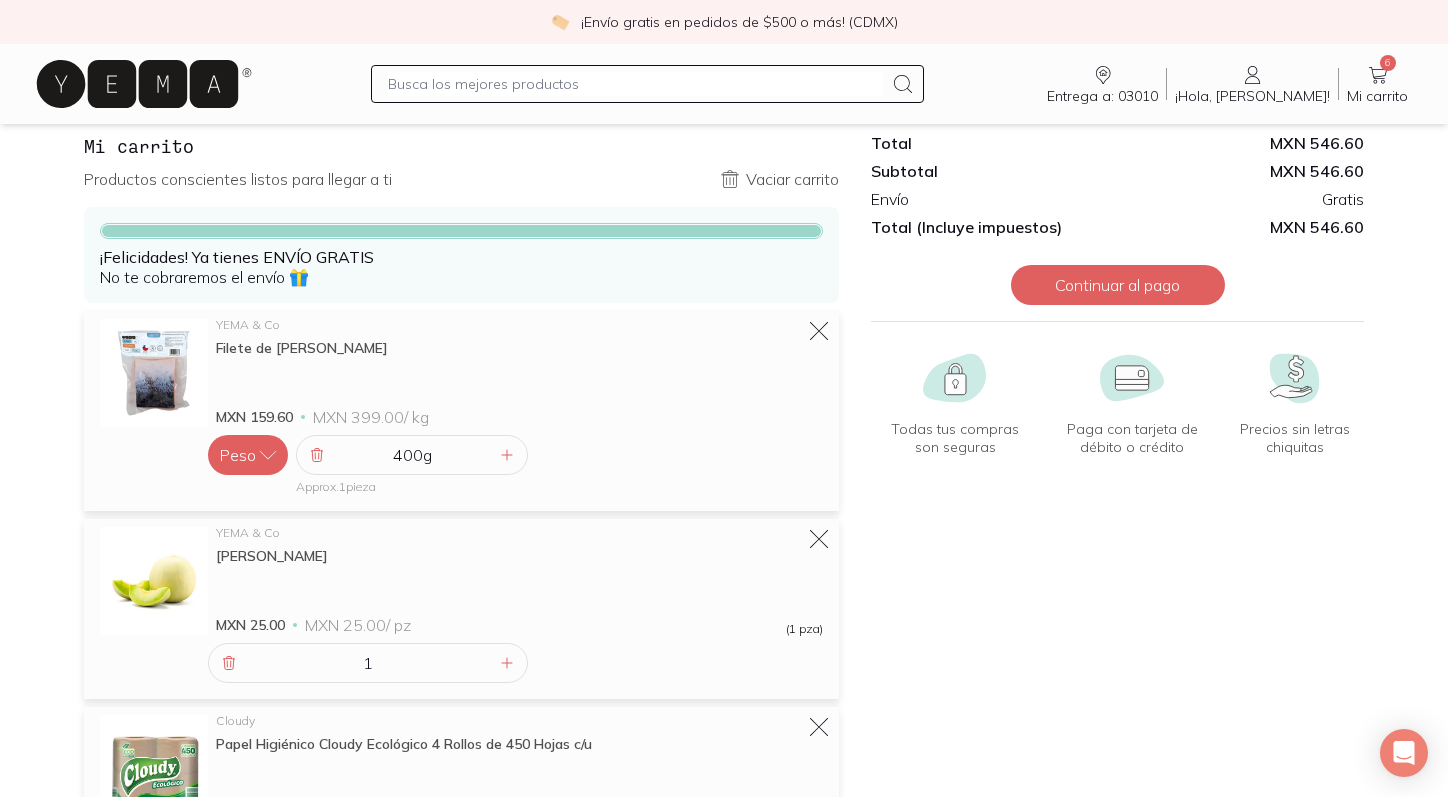 scroll, scrollTop: 0, scrollLeft: 0, axis: both 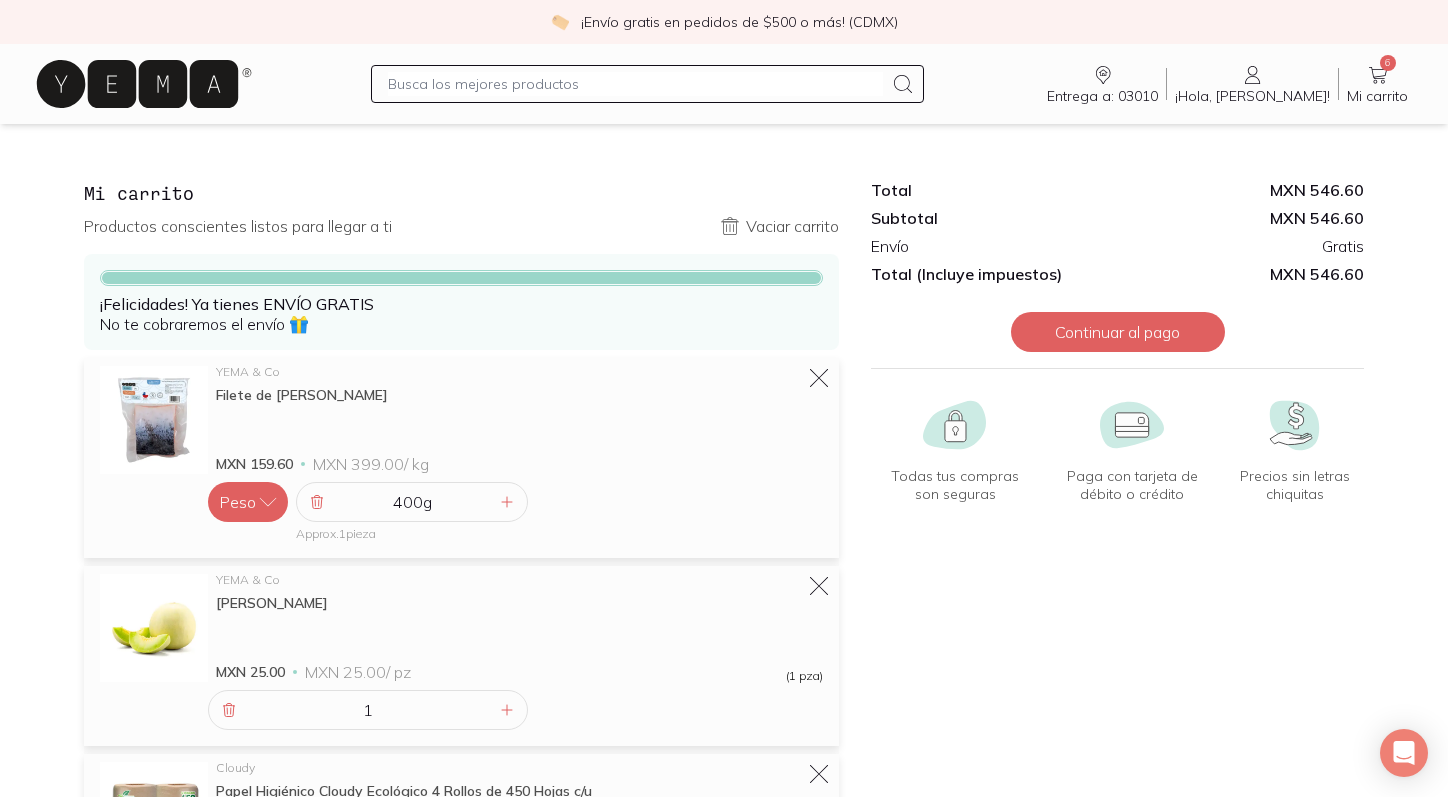click 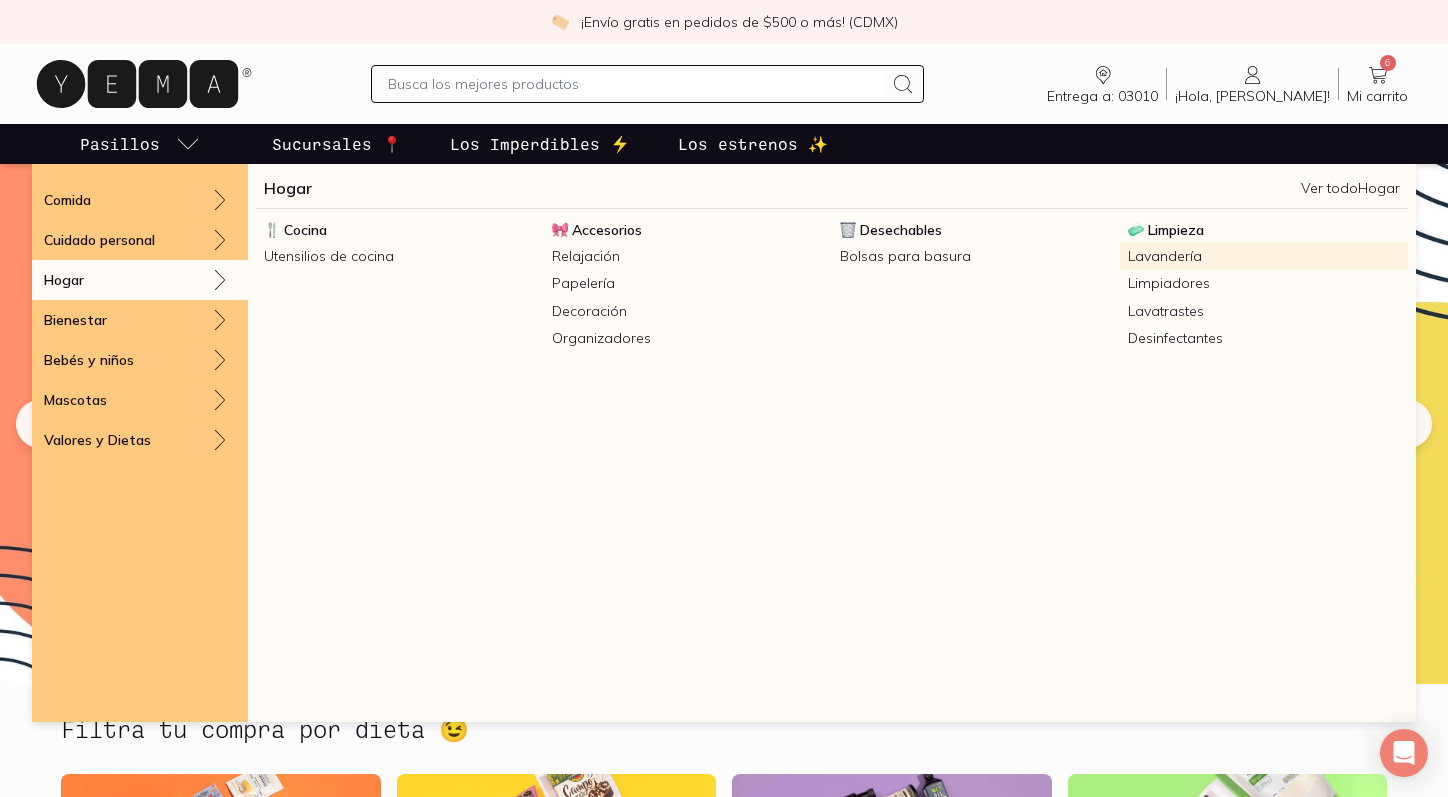 click on "Lavandería" at bounding box center (1264, 256) 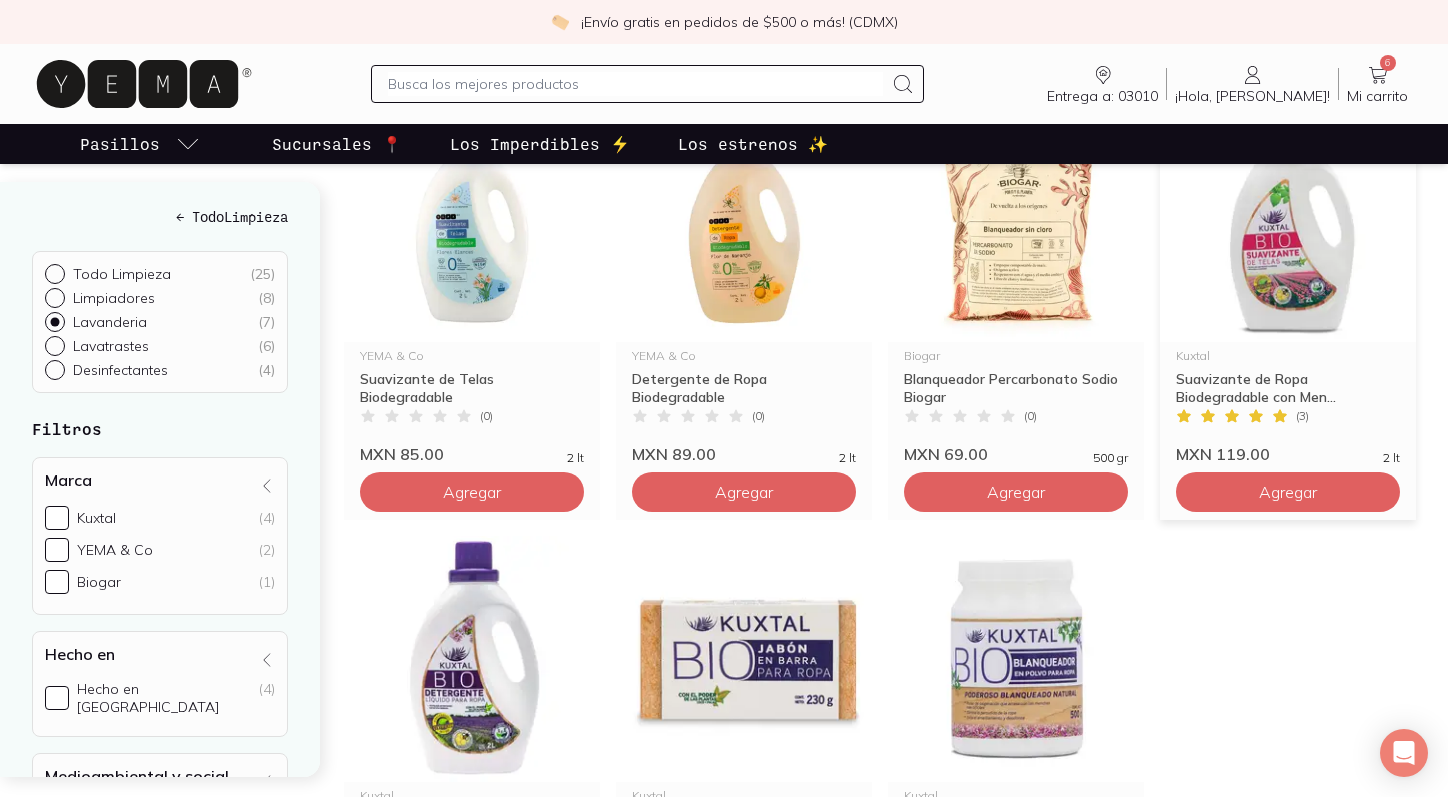 scroll, scrollTop: 335, scrollLeft: 0, axis: vertical 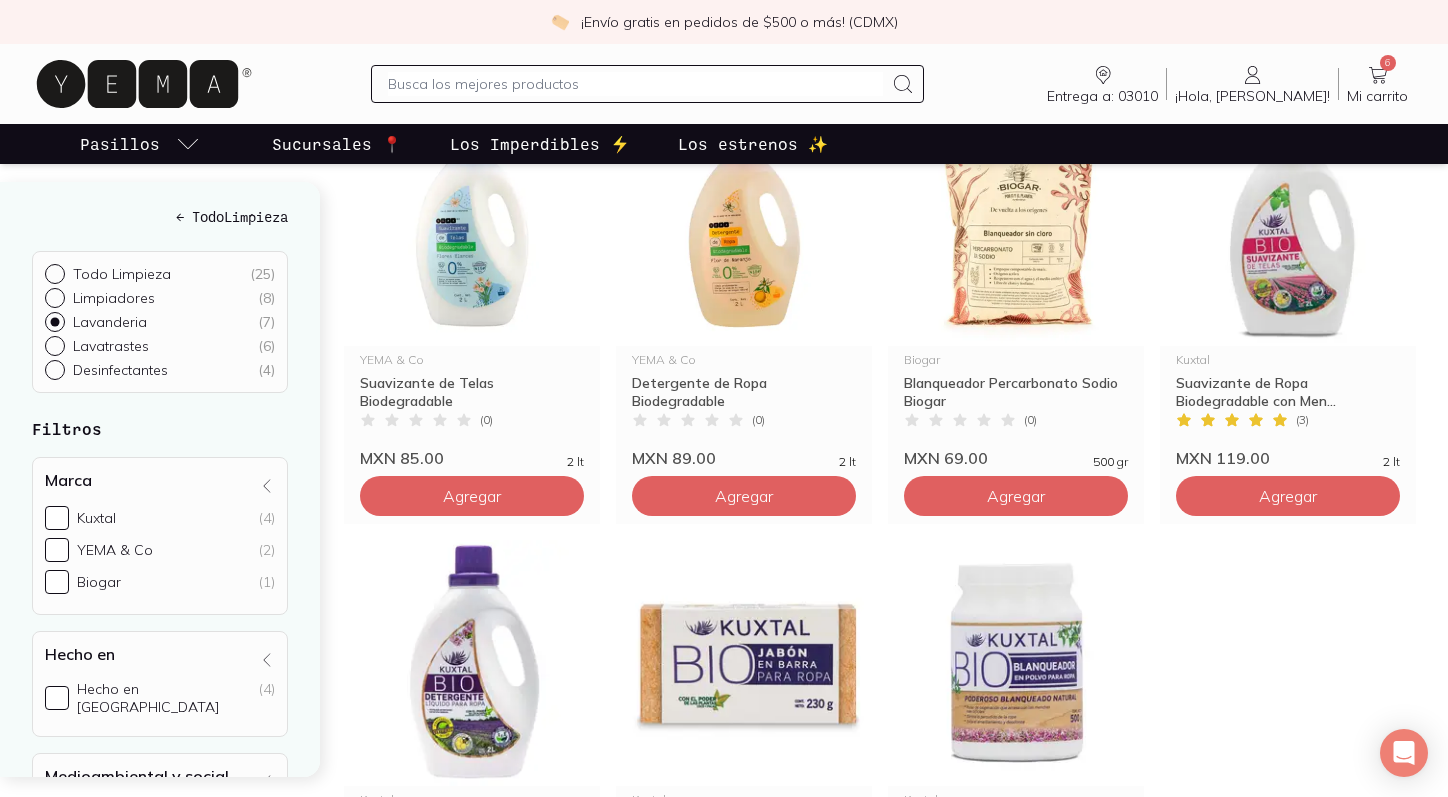 click on "Mi carrito" at bounding box center (1377, 96) 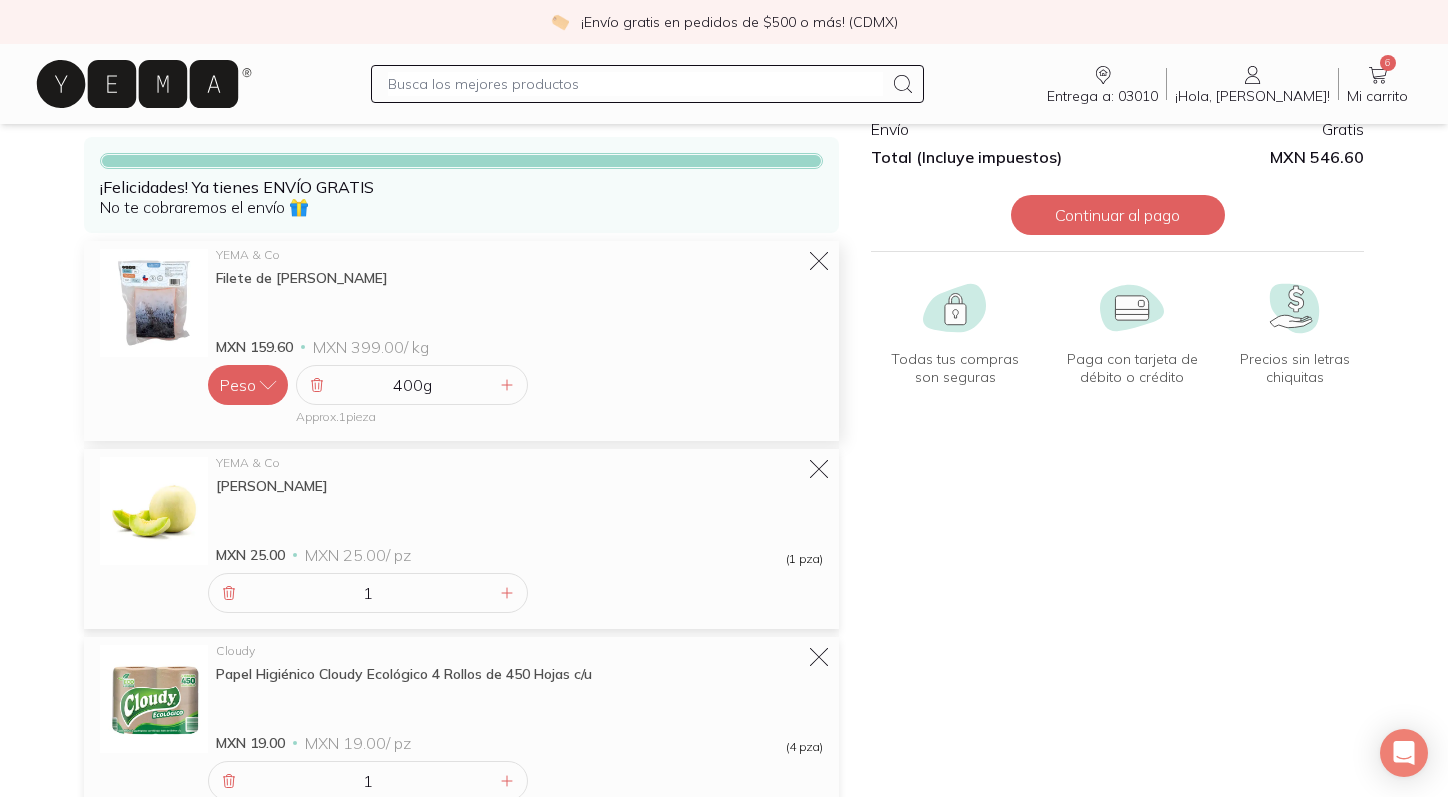 scroll, scrollTop: 162, scrollLeft: 0, axis: vertical 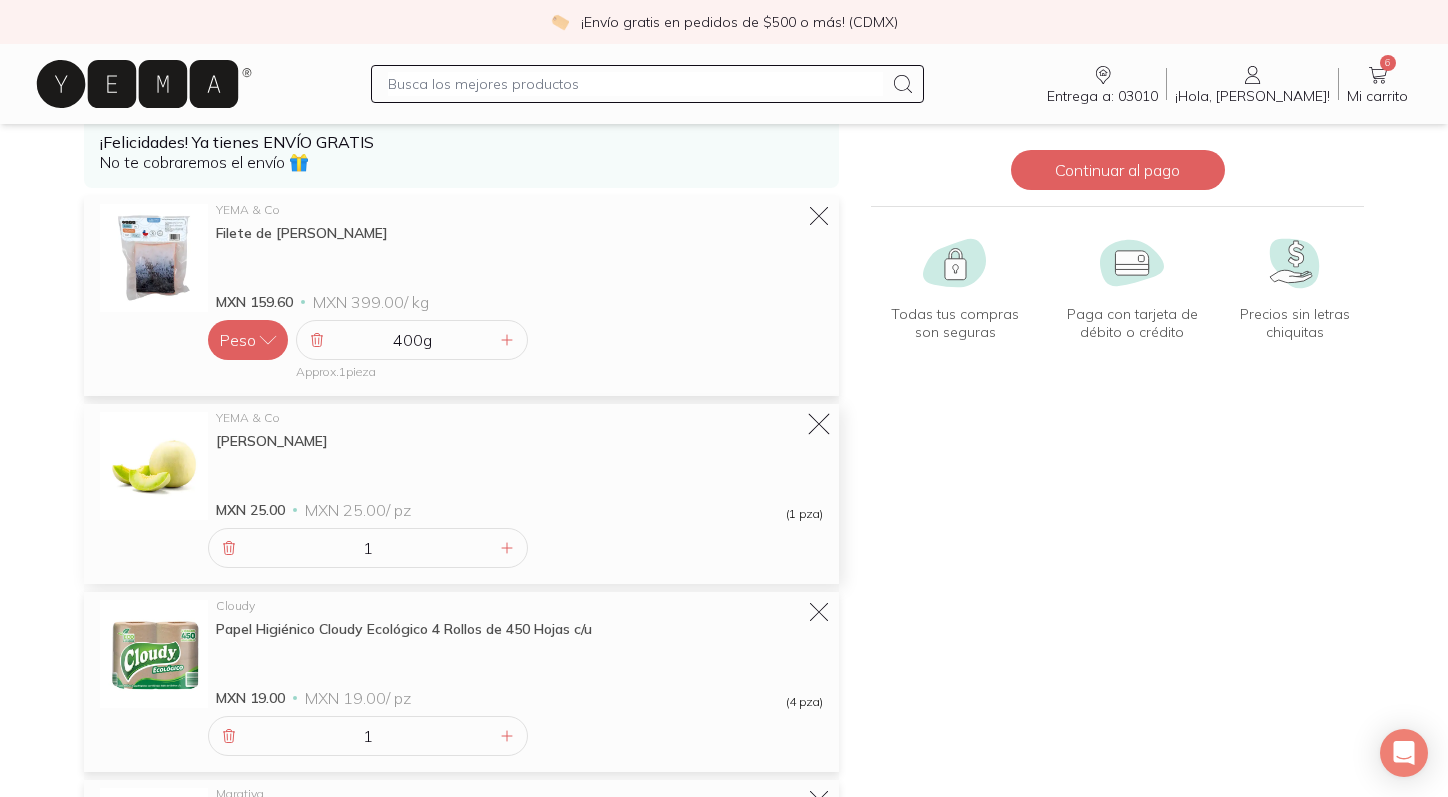 click 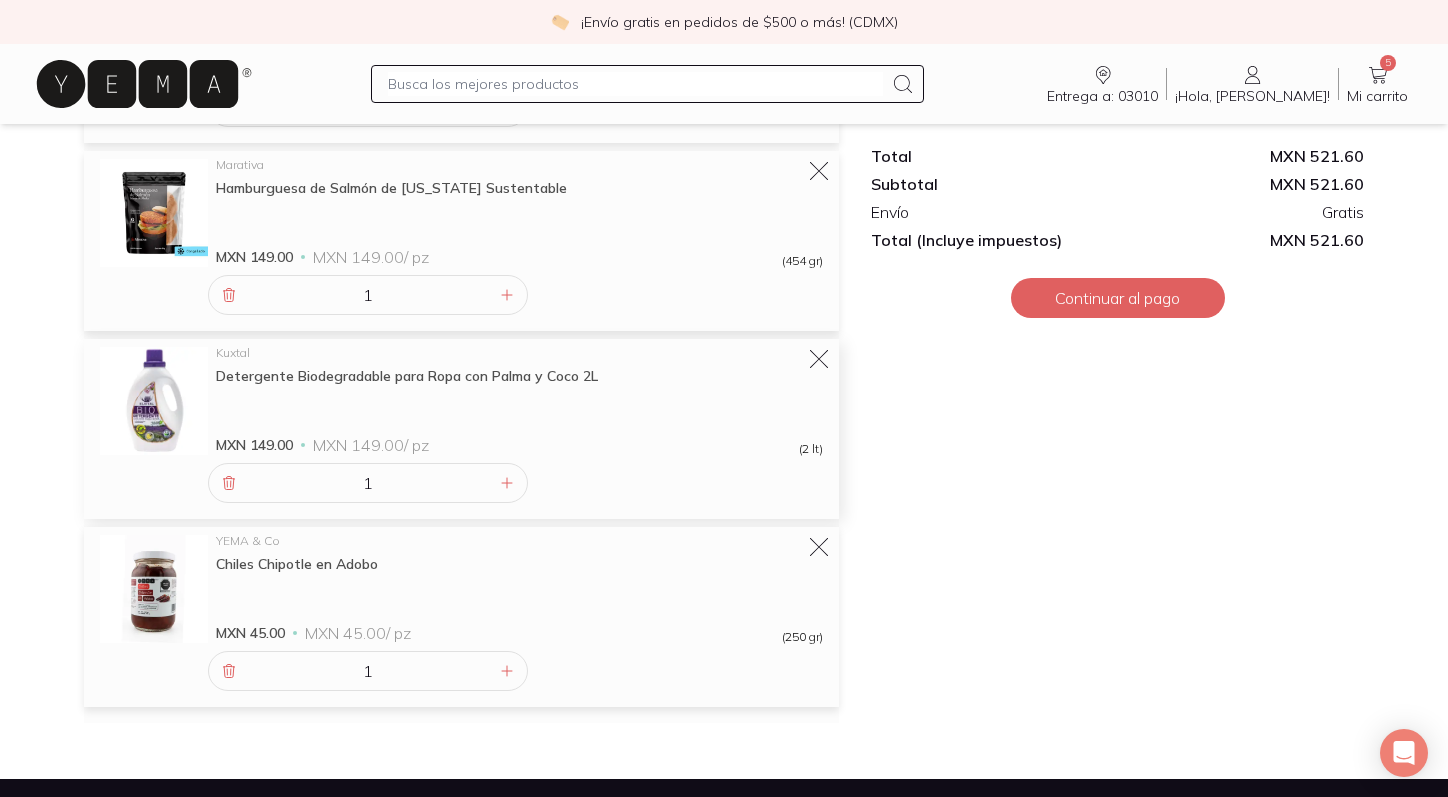 scroll, scrollTop: 645, scrollLeft: 0, axis: vertical 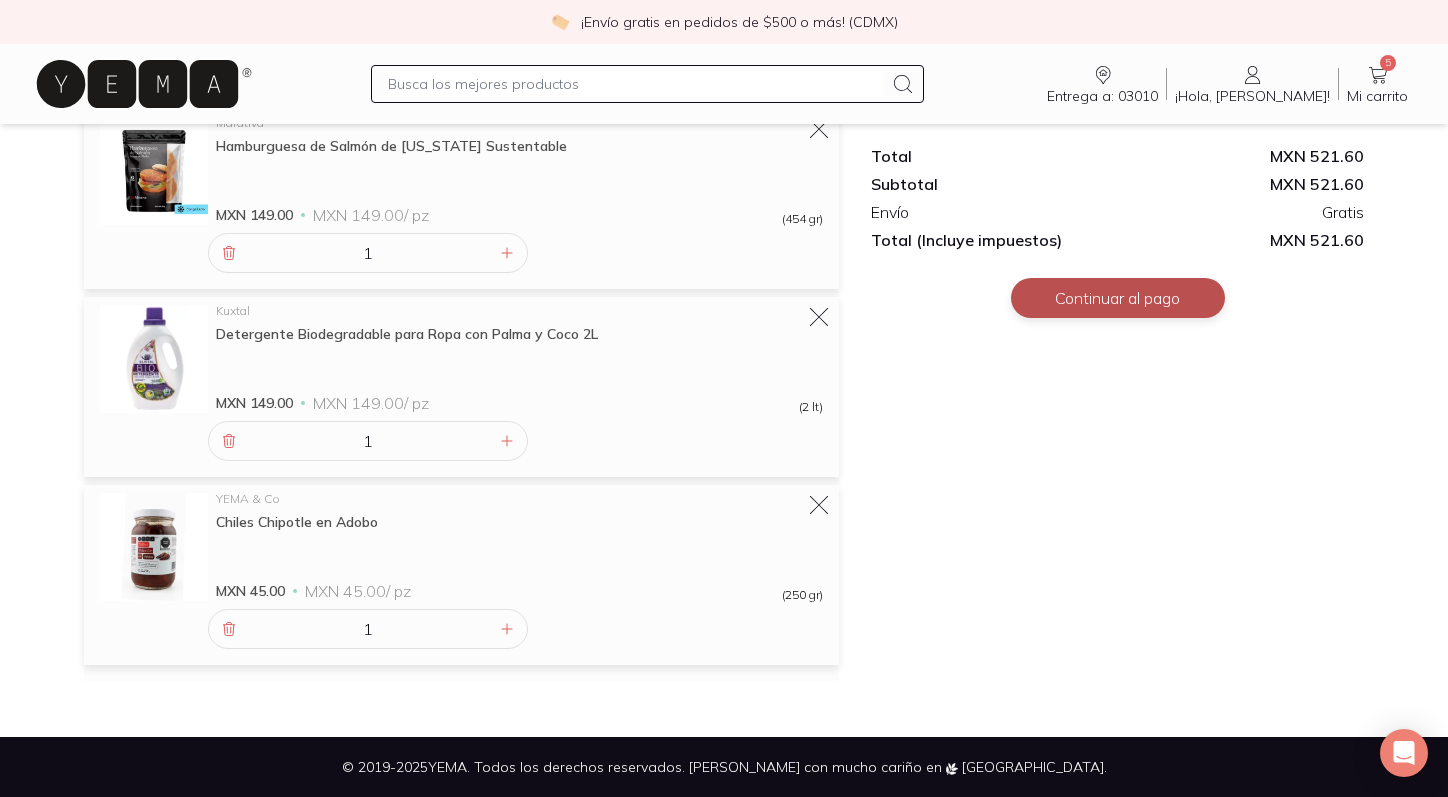 click on "Continuar al pago" at bounding box center (1118, 298) 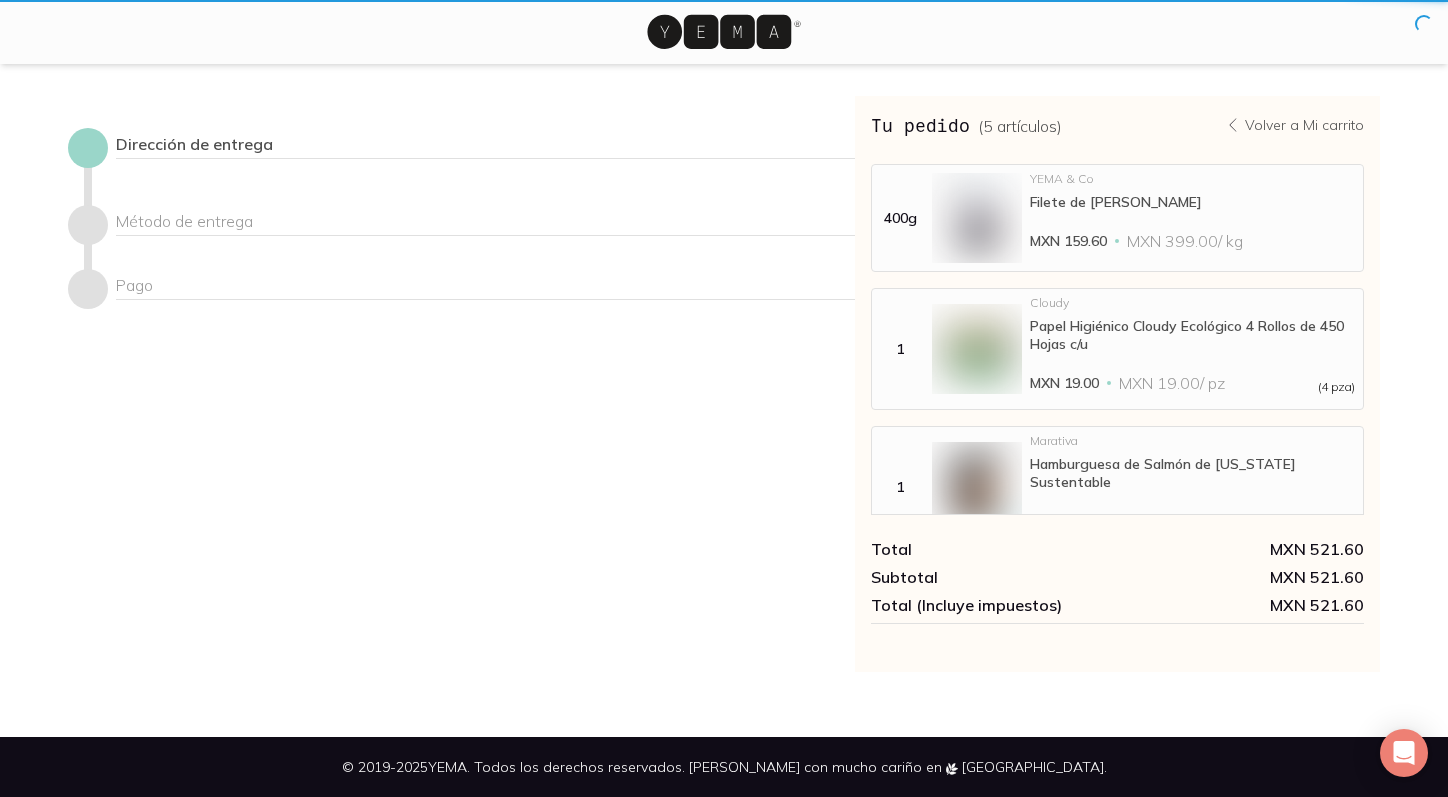 scroll, scrollTop: 0, scrollLeft: 0, axis: both 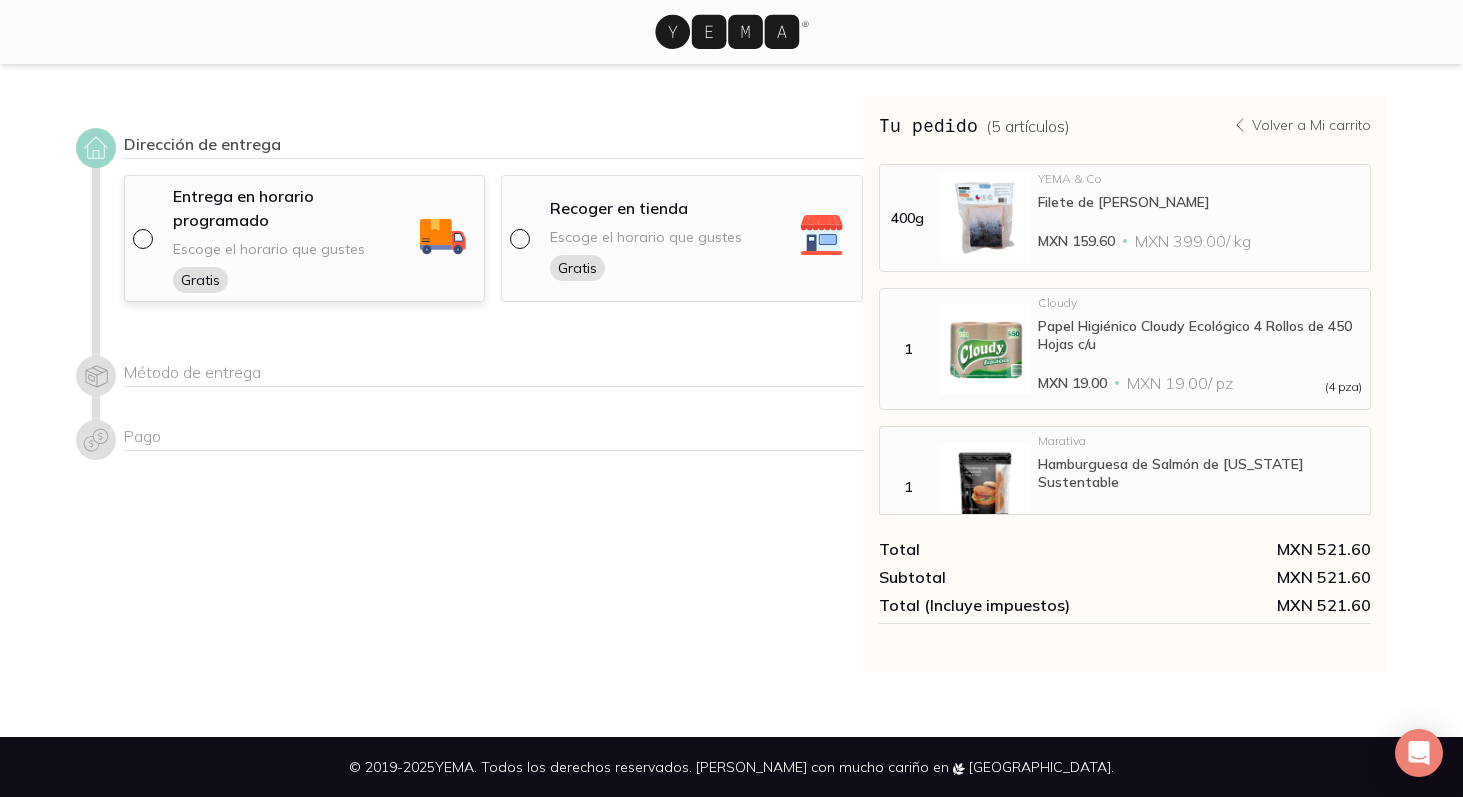 click at bounding box center (141, 237) 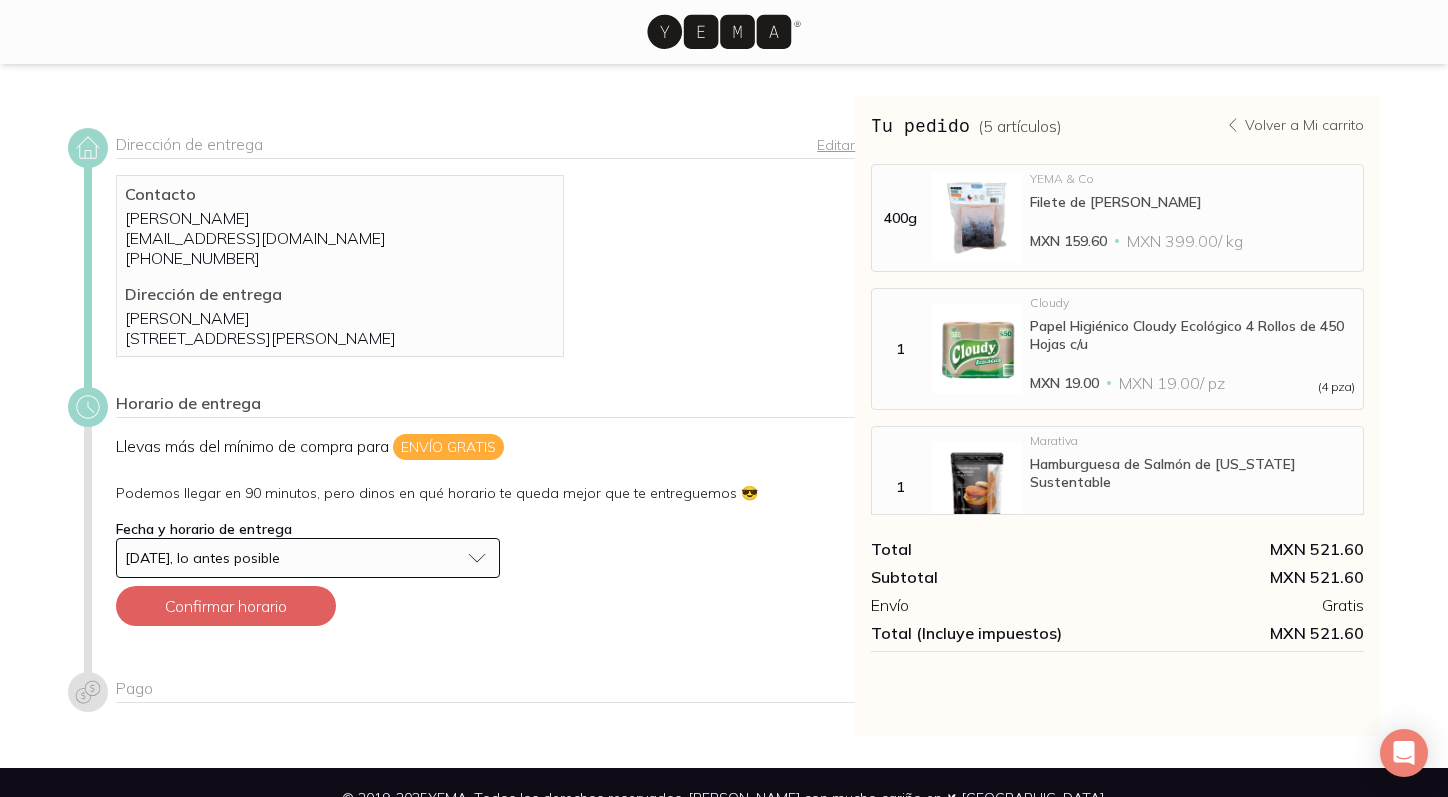 scroll, scrollTop: 51, scrollLeft: 0, axis: vertical 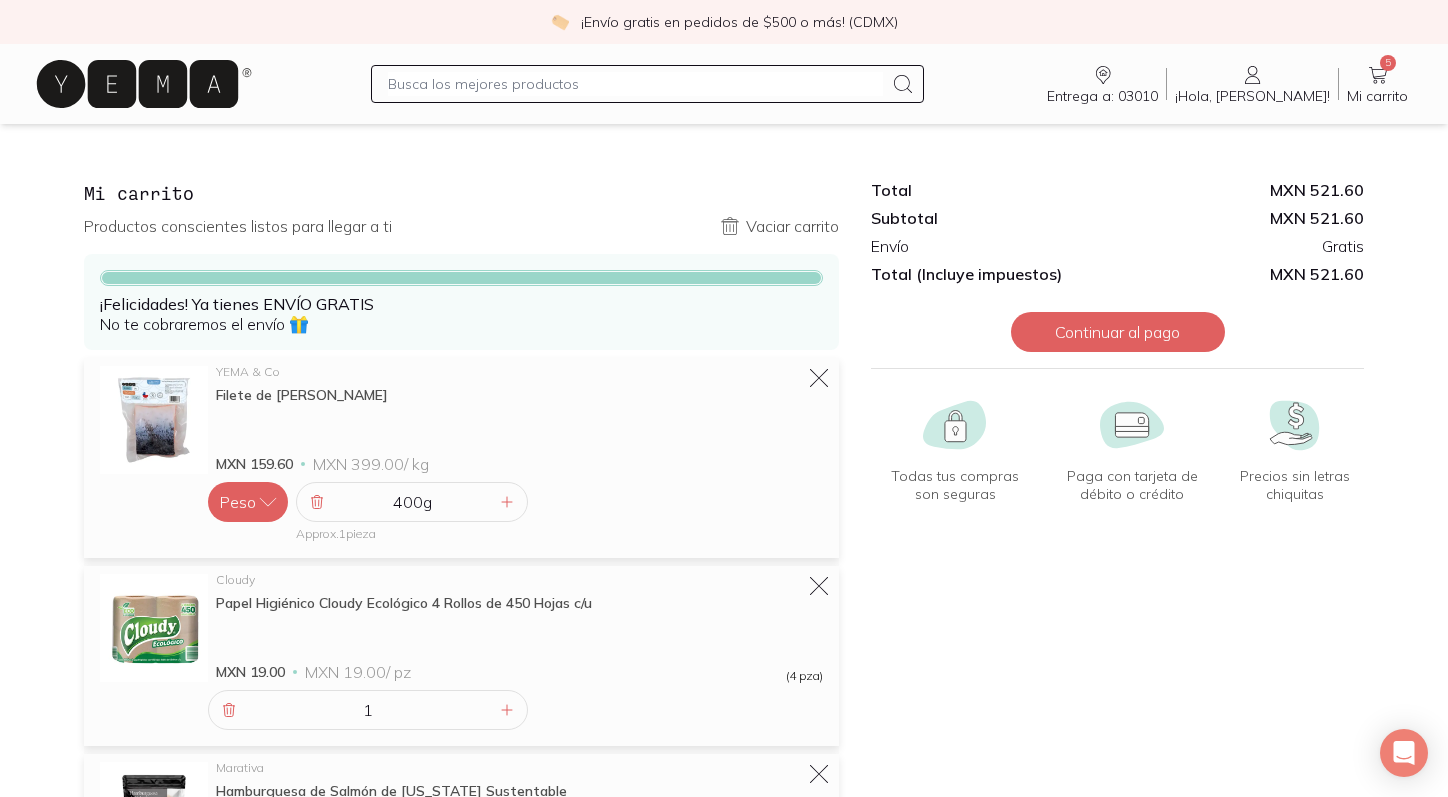 click 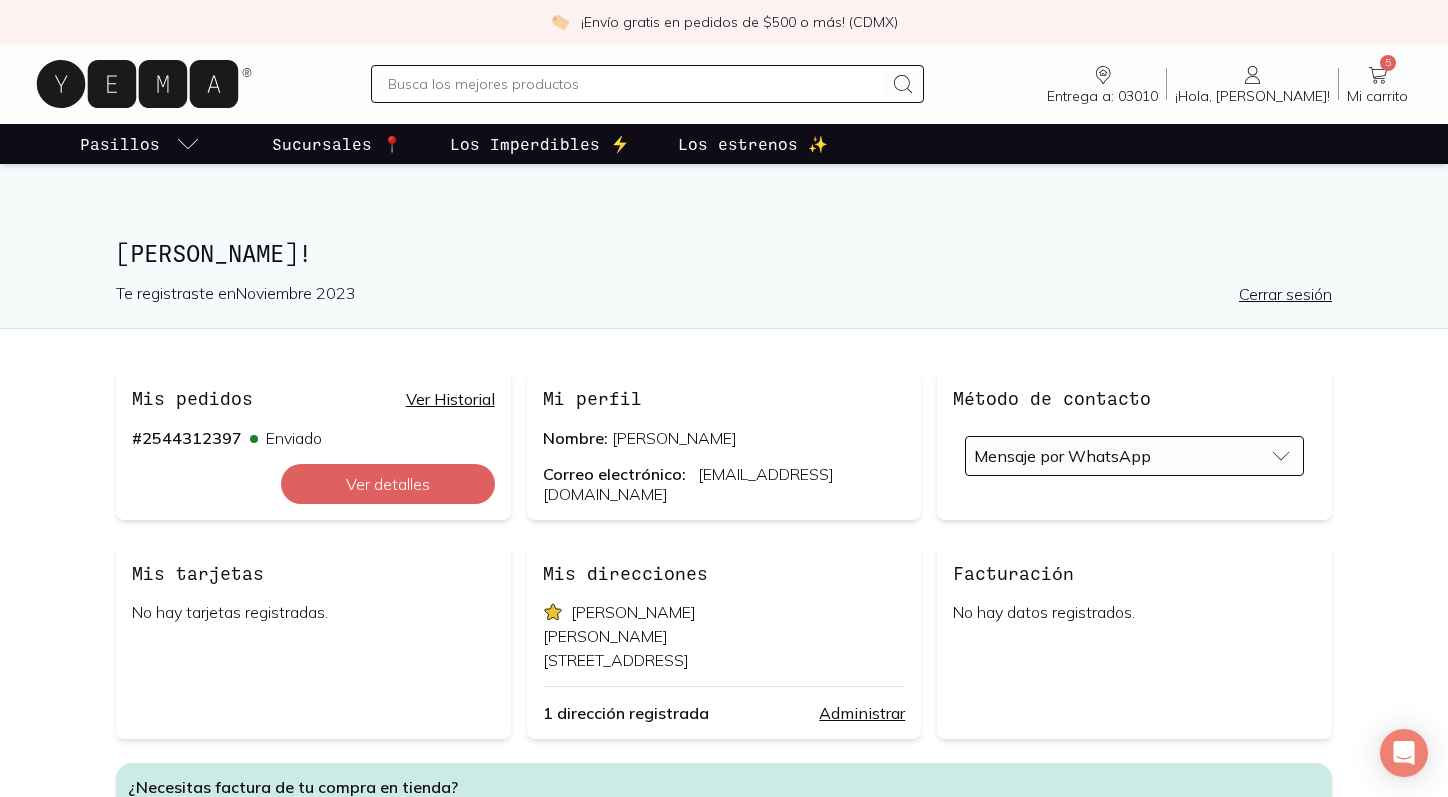 click on "Correo: Correo electrónico:   [EMAIL_ADDRESS][DOMAIN_NAME]" at bounding box center (724, 484) 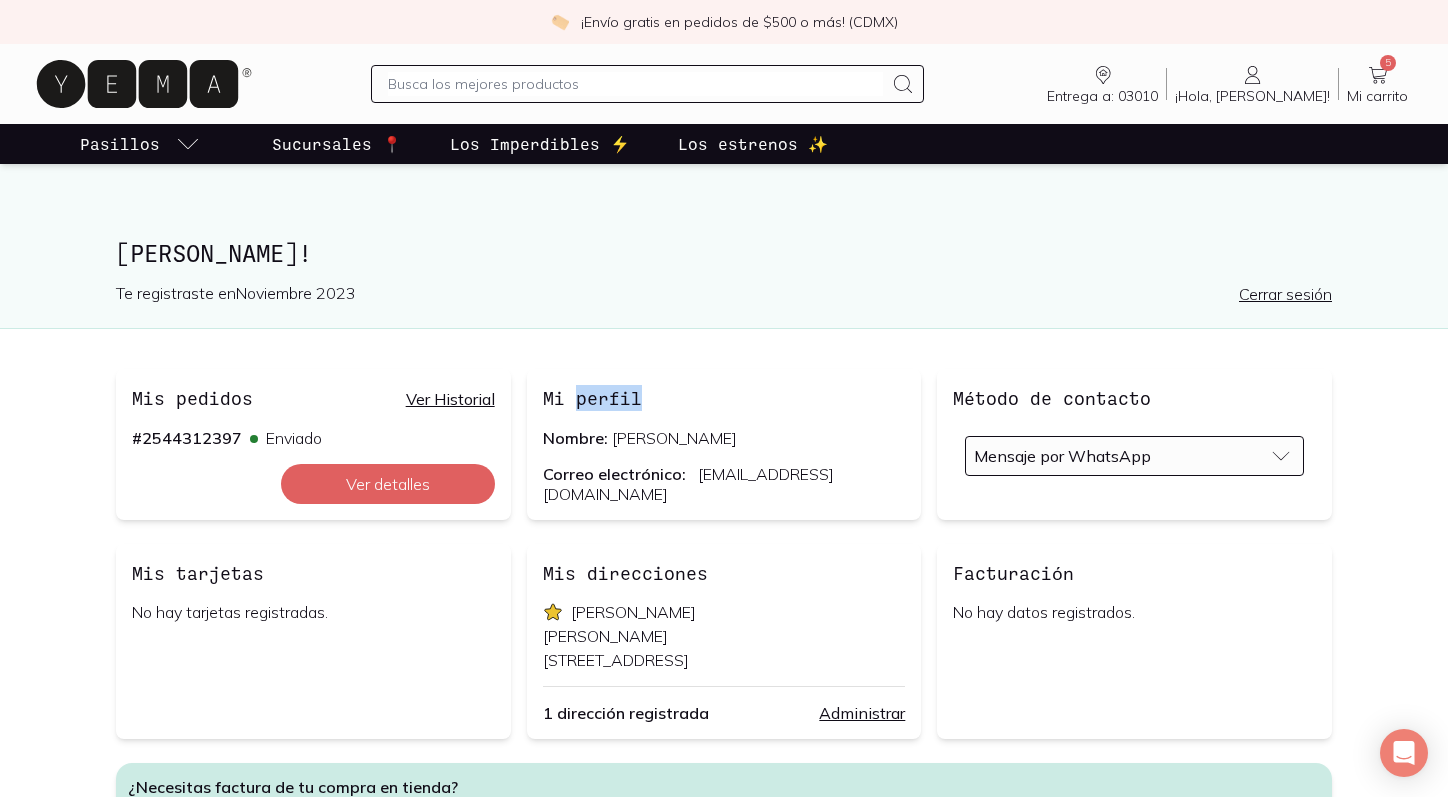 click on "Mi perfil" at bounding box center [592, 398] 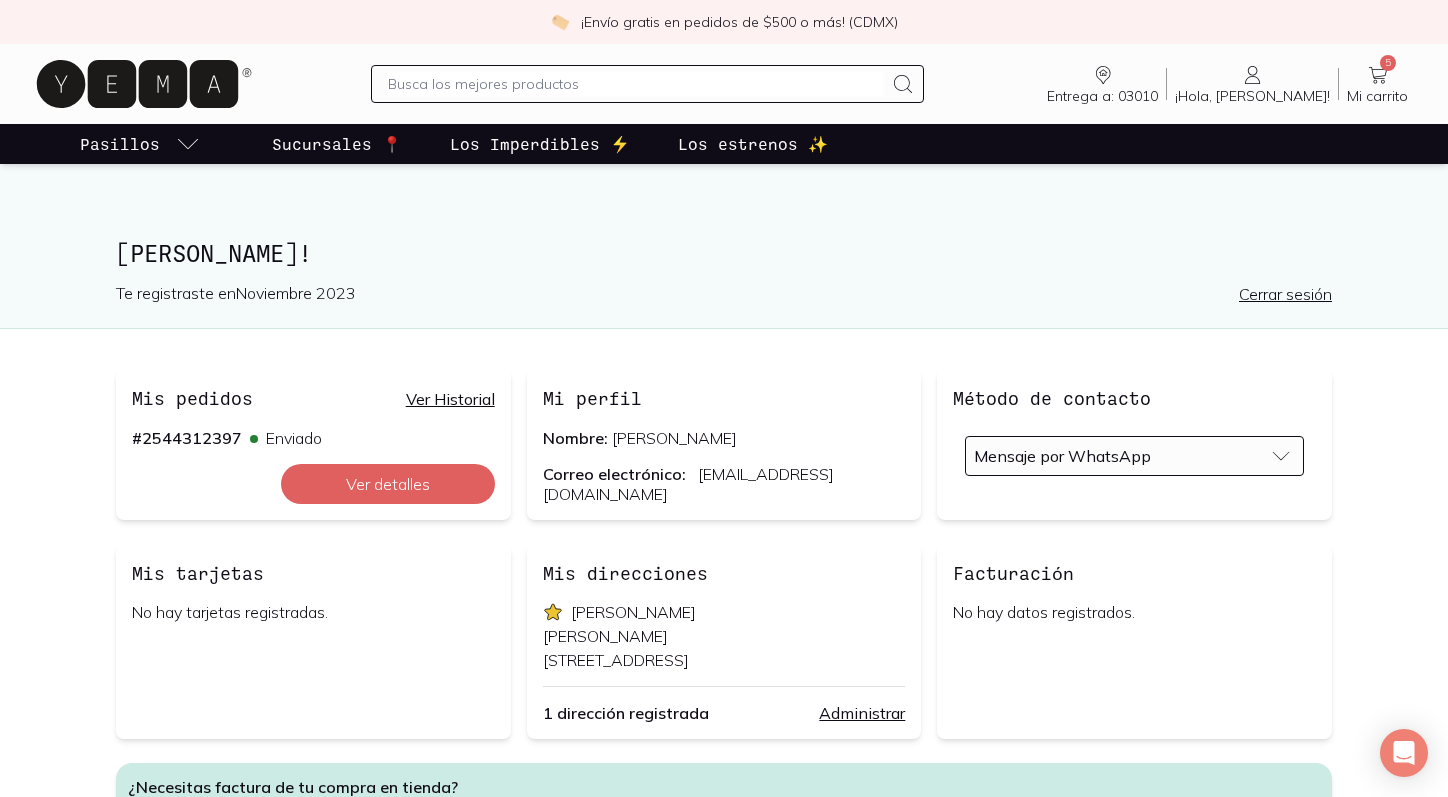 click on "Correo electrónico:" at bounding box center [614, 474] 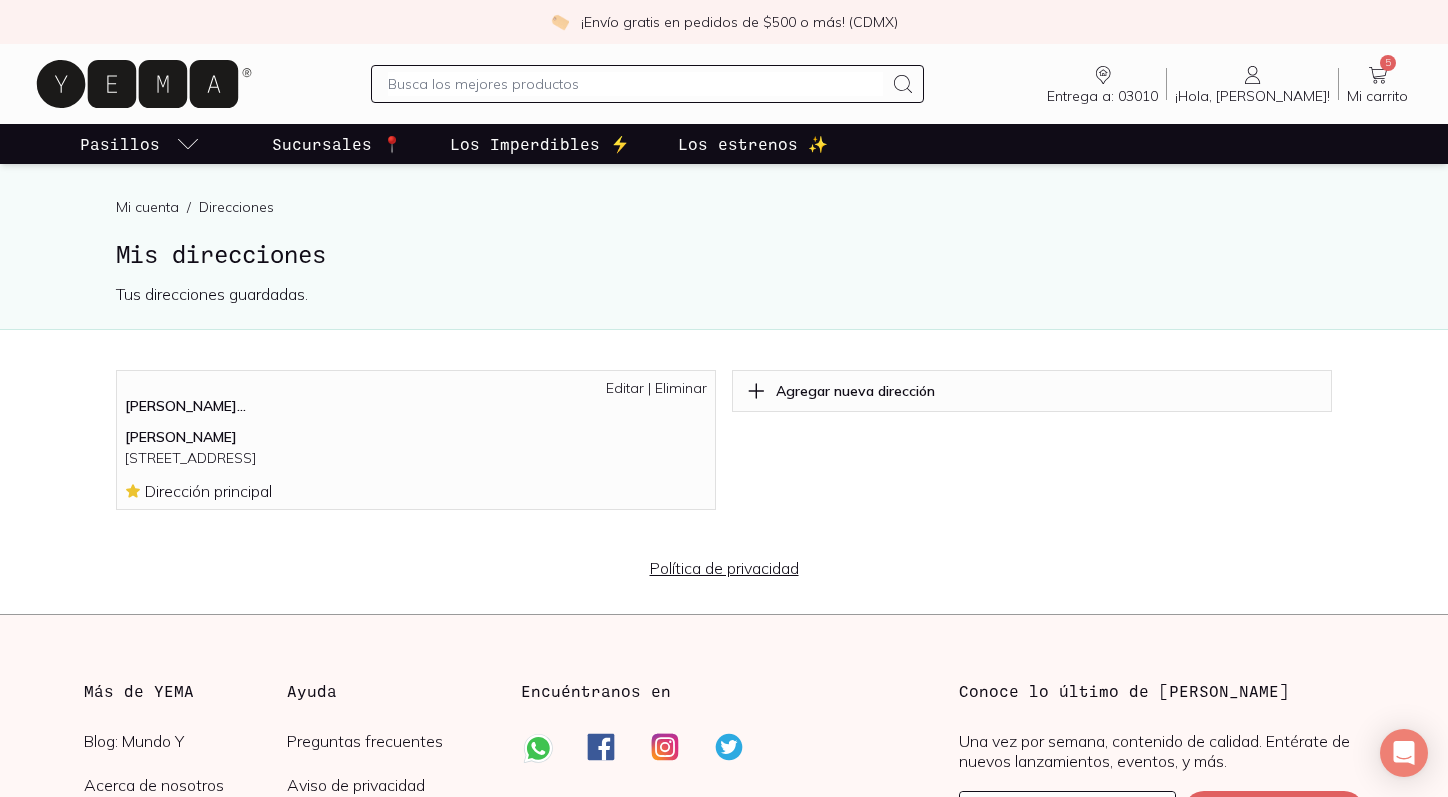click on "Editar" at bounding box center (625, 388) 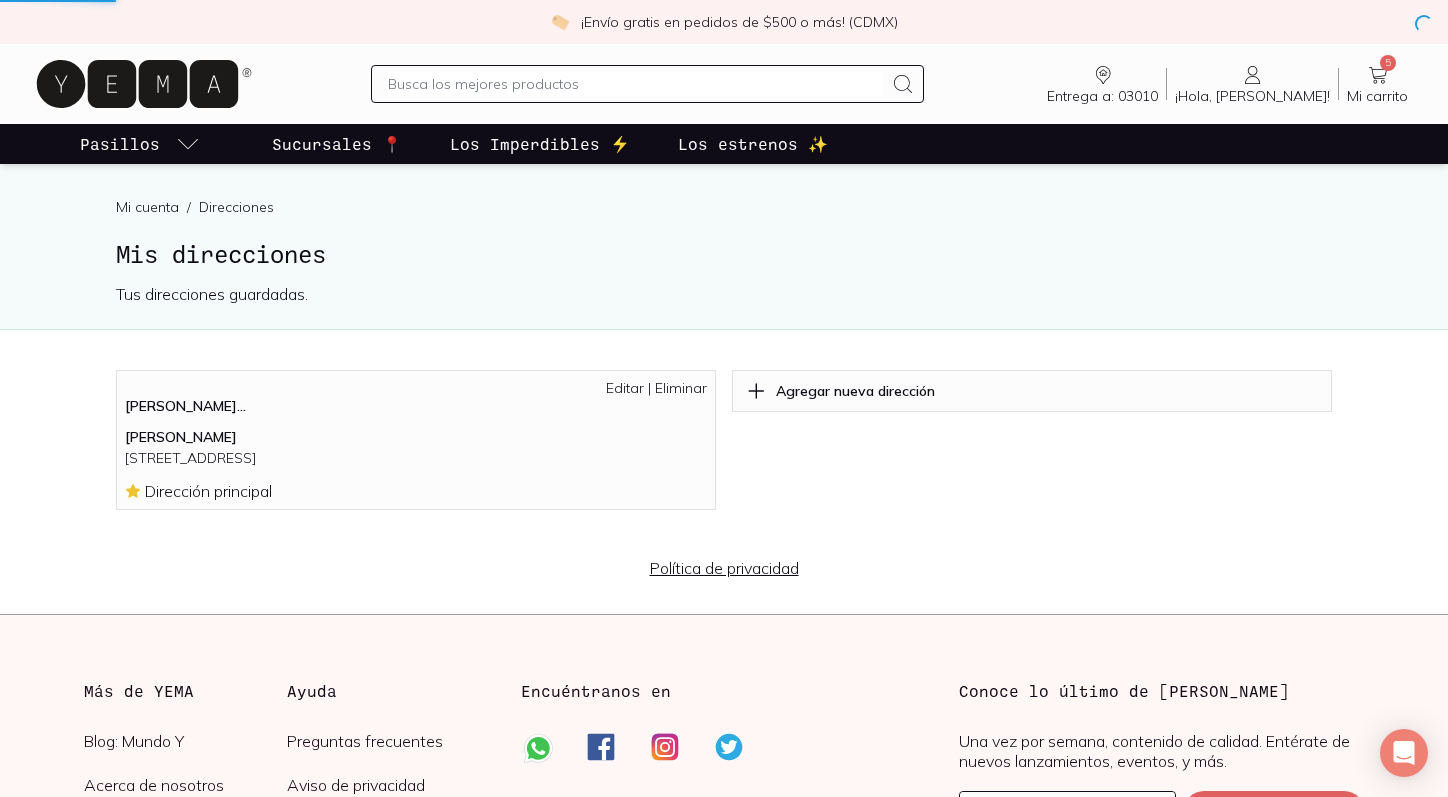 select on "204" 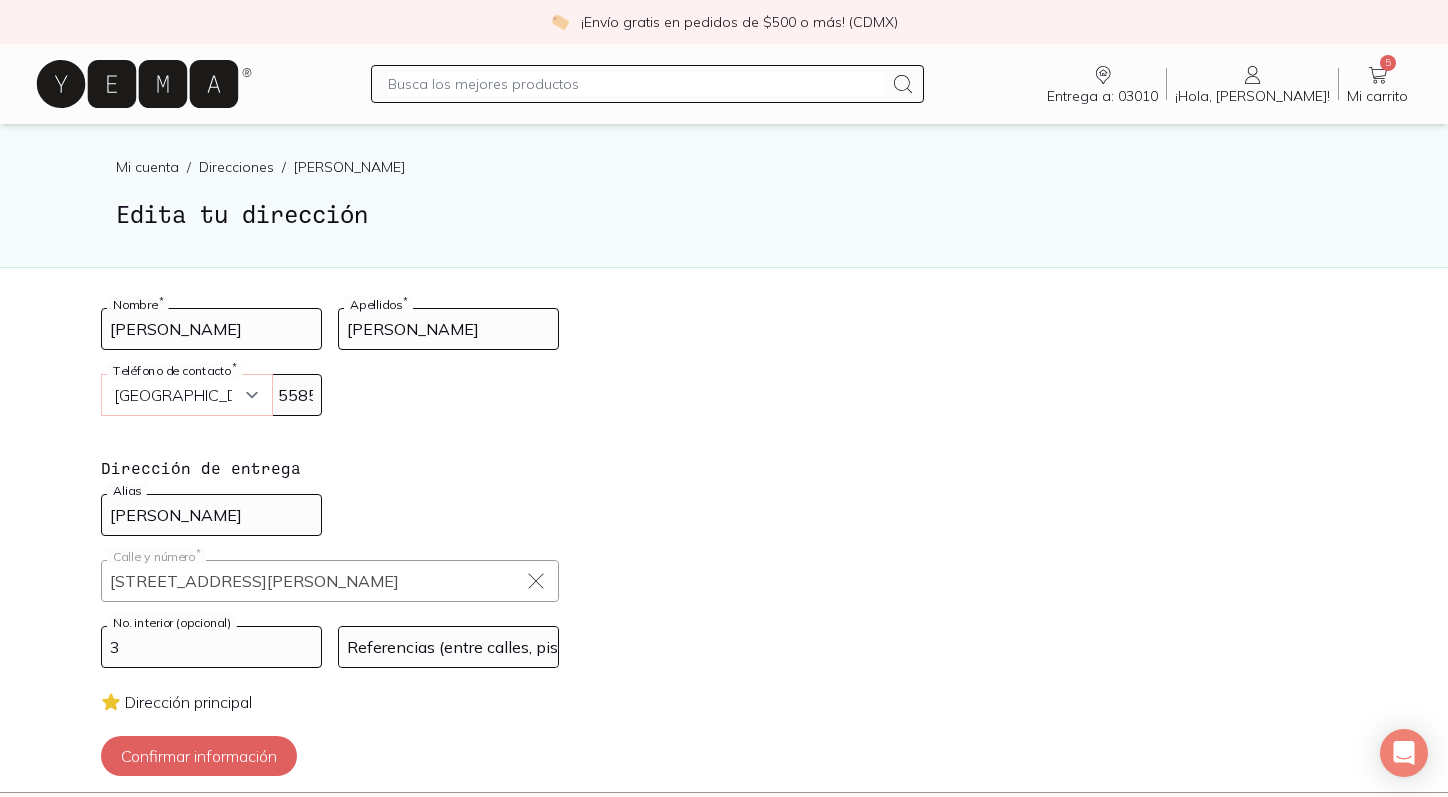 click on "Curazao (+5999) [GEOGRAPHIC_DATA] (+1876) [GEOGRAPHIC_DATA][PERSON_NAME][PERSON_NAME] (+1869) [GEOGRAPHIC_DATA] (+1868) [GEOGRAPHIC_DATA] (+1809) [GEOGRAPHIC_DATA][PERSON_NAME] (+1784) [GEOGRAPHIC_DATA] (+1767) [GEOGRAPHIC_DATA][PERSON_NAME] (+1758) [GEOGRAPHIC_DATA] (+1721) Samoa Americana (+1684) [US_STATE] (+1671) [GEOGRAPHIC_DATA] (+1670) [GEOGRAPHIC_DATA] (+1664) [PERSON_NAME] y [GEOGRAPHIC_DATA] (+1649) [GEOGRAPHIC_DATA][PERSON_NAME] ([GEOGRAPHIC_DATA]) (+1599) [GEOGRAPHIC_DATA] (+1473) [GEOGRAPHIC_DATA] (+1441) [GEOGRAPHIC_DATA] (+1345) [GEOGRAPHIC_DATA] (+1340) [GEOGRAPHIC_DATA] Británicas (+1284) [GEOGRAPHIC_DATA] (+1268) [GEOGRAPHIC_DATA] (+1264) [GEOGRAPHIC_DATA] (+1246) [GEOGRAPHIC_DATA] (+1242) [GEOGRAPHIC_DATA] (+998) [GEOGRAPHIC_DATA] (+996) [US_STATE] (+995) [GEOGRAPHIC_DATA] (+994) [GEOGRAPHIC_DATA] (+993) [GEOGRAPHIC_DATA] (+992) [GEOGRAPHIC_DATA] (+977) [GEOGRAPHIC_DATA] (+976) [GEOGRAPHIC_DATA] (+975) [GEOGRAPHIC_DATA] (+974) [GEOGRAPHIC_DATA] (+973) [GEOGRAPHIC_DATA] (+972) [GEOGRAPHIC_DATA] (+971) [GEOGRAPHIC_DATA] (+968) [GEOGRAPHIC_DATA] (+967) [GEOGRAPHIC_DATA] (+966) [GEOGRAPHIC_DATA] (+965) [GEOGRAPHIC_DATA] (+964) [GEOGRAPHIC_DATA] (+963) [GEOGRAPHIC_DATA] (+962) [GEOGRAPHIC_DATA] (+961) [GEOGRAPHIC_DATA] (+960) [GEOGRAPHIC_DATA] (+886) [GEOGRAPHIC_DATA] (+880) [PERSON_NAME] (+870) [GEOGRAPHIC_DATA] (+856)" at bounding box center [187, 395] 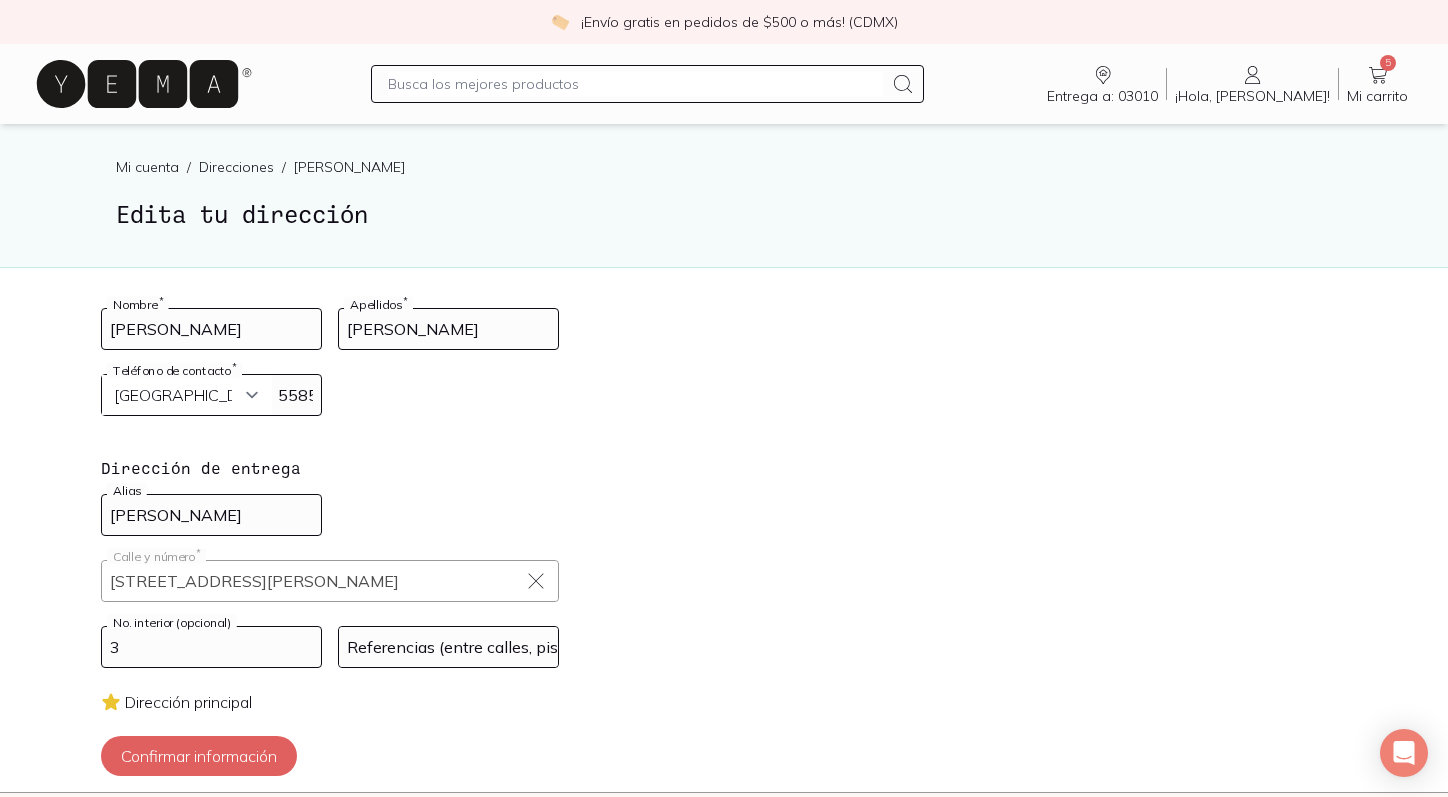 click on "5585808440" at bounding box center (211, 395) 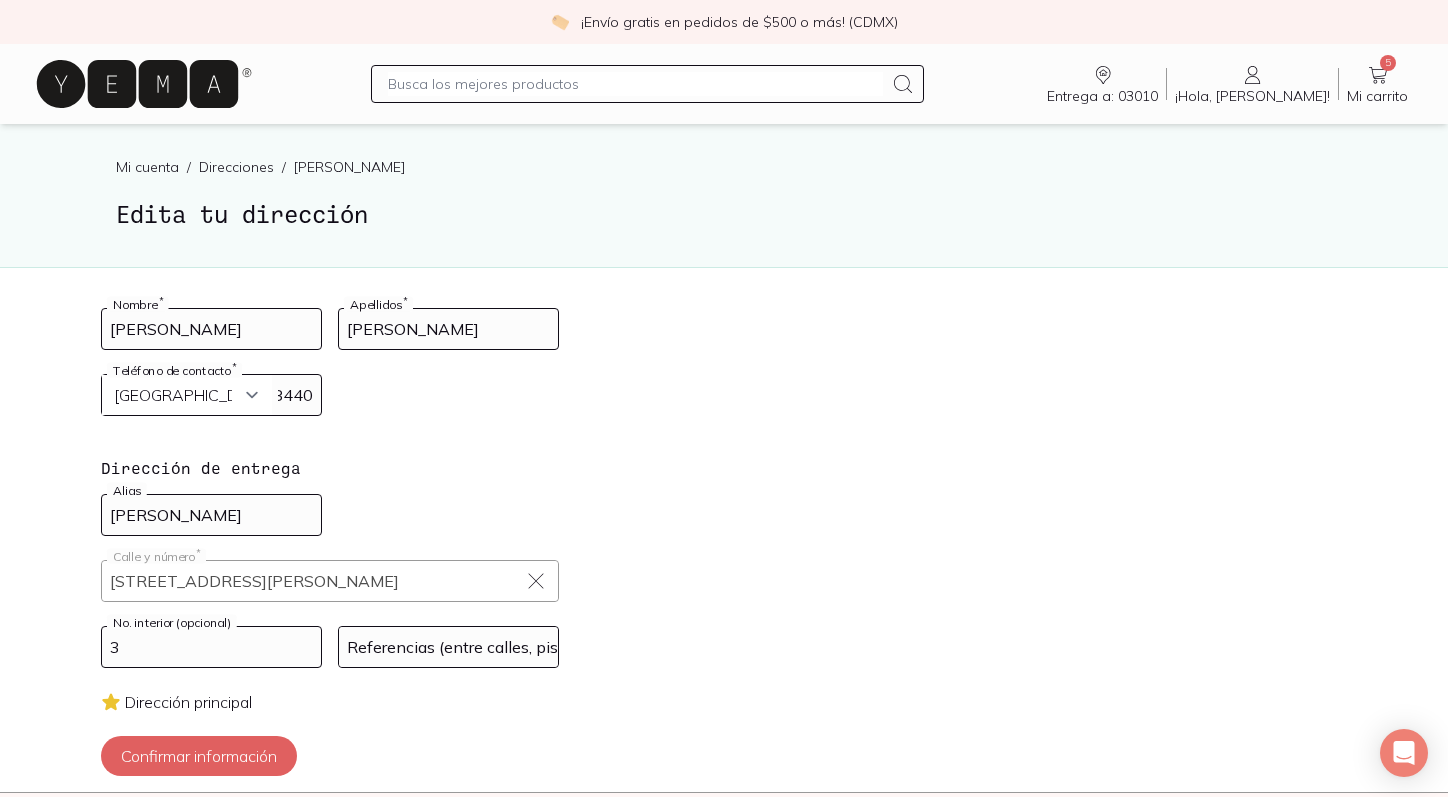 scroll, scrollTop: 0, scrollLeft: 85, axis: horizontal 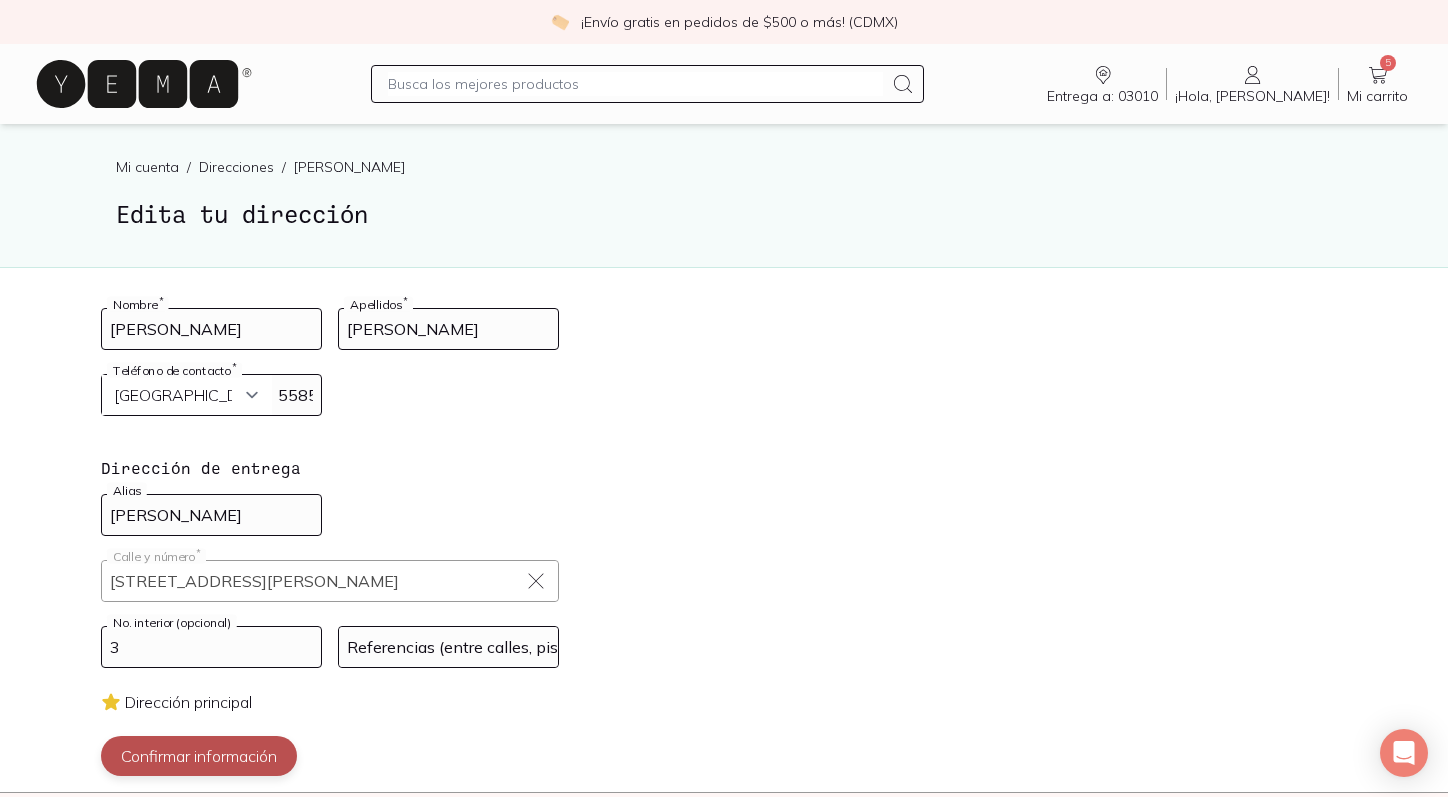 click on "Confirmar información" at bounding box center [199, 756] 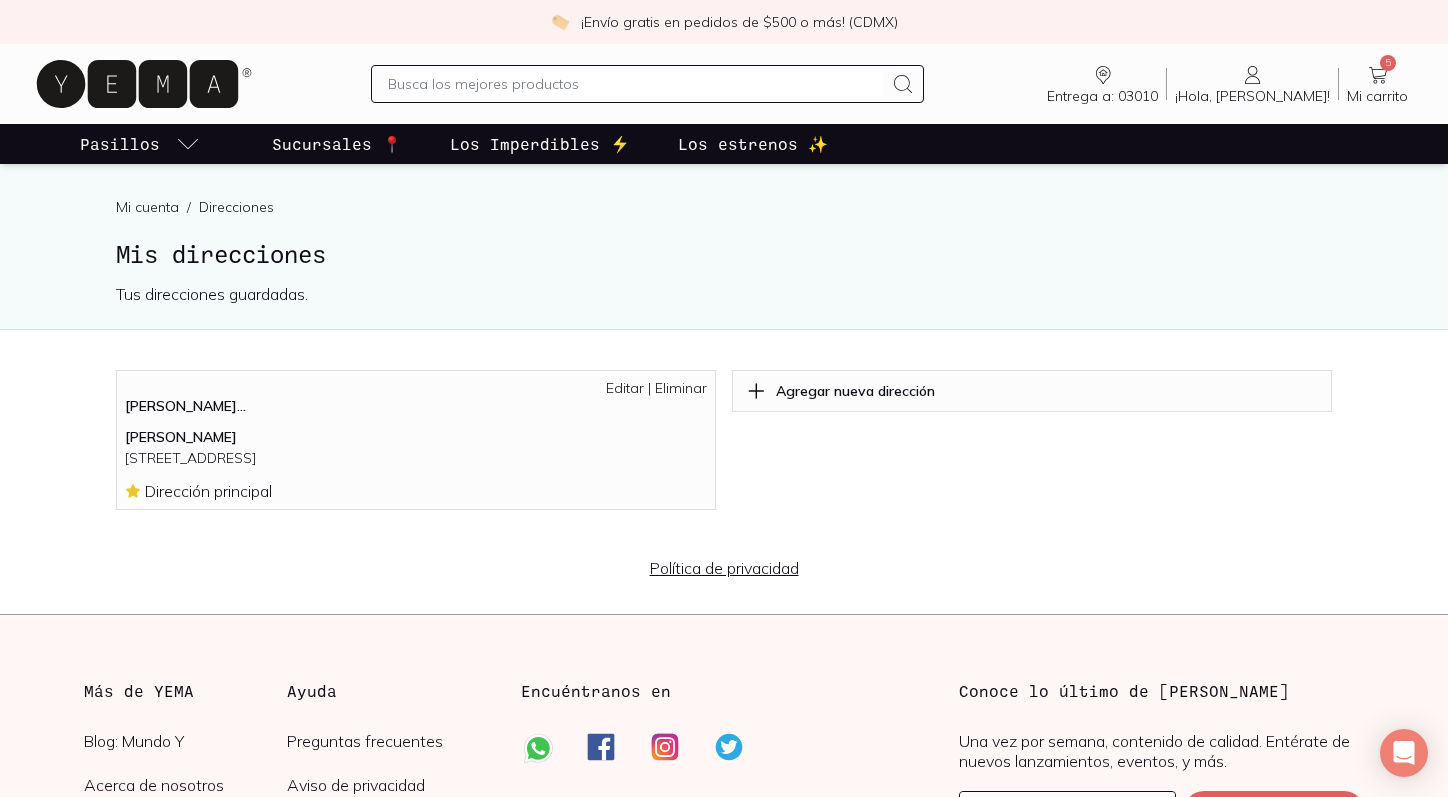 click on "Editar" at bounding box center (625, 388) 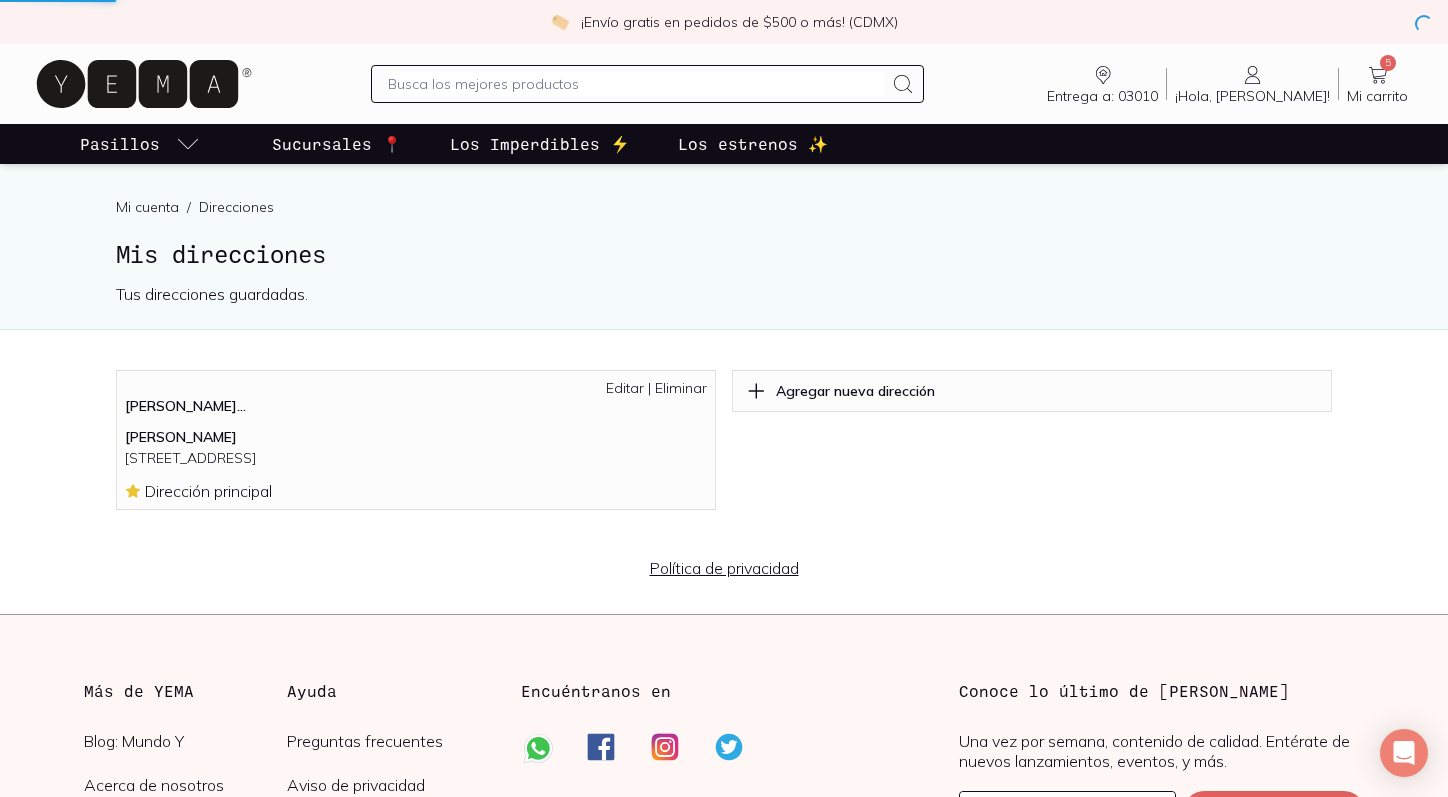 select on "204" 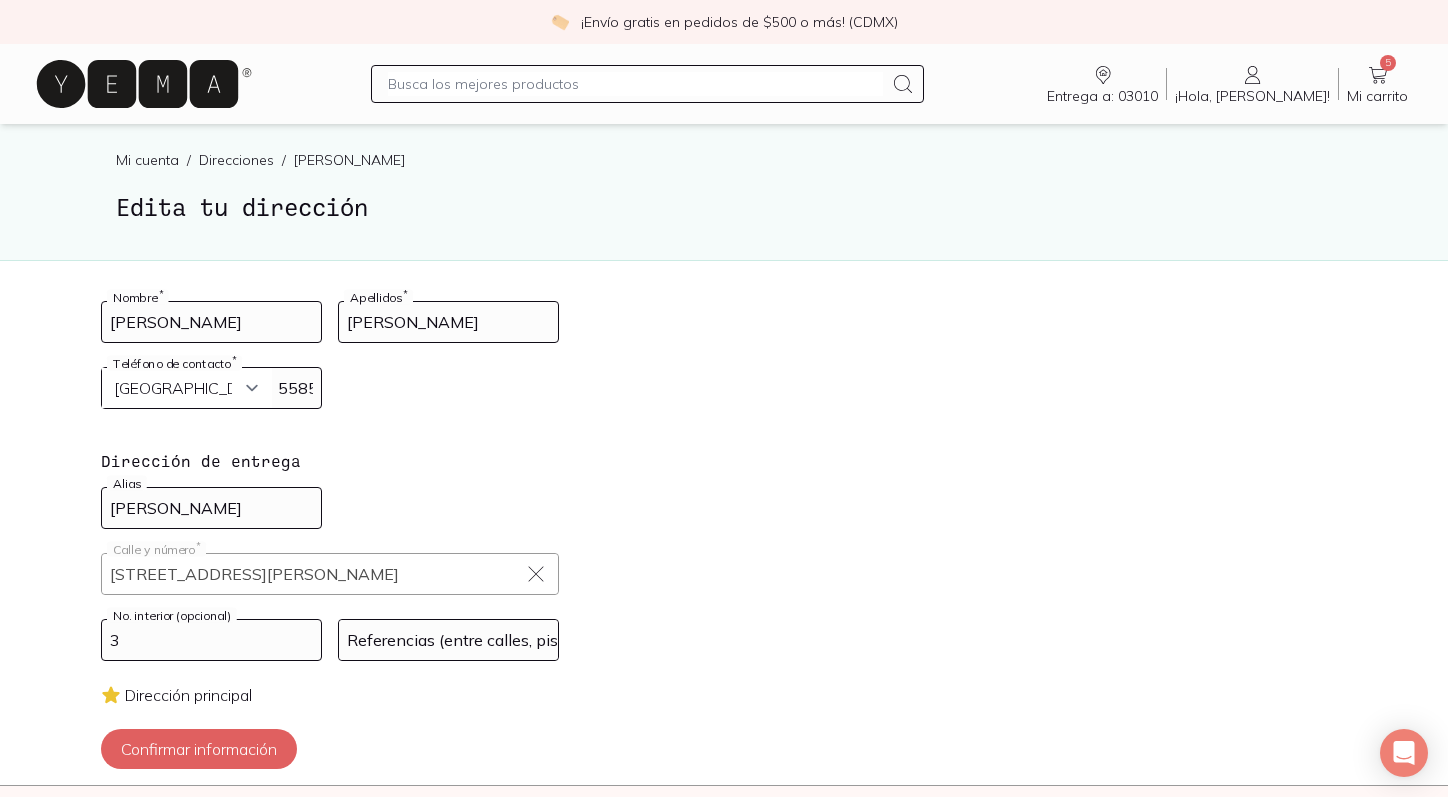 scroll, scrollTop: 0, scrollLeft: 0, axis: both 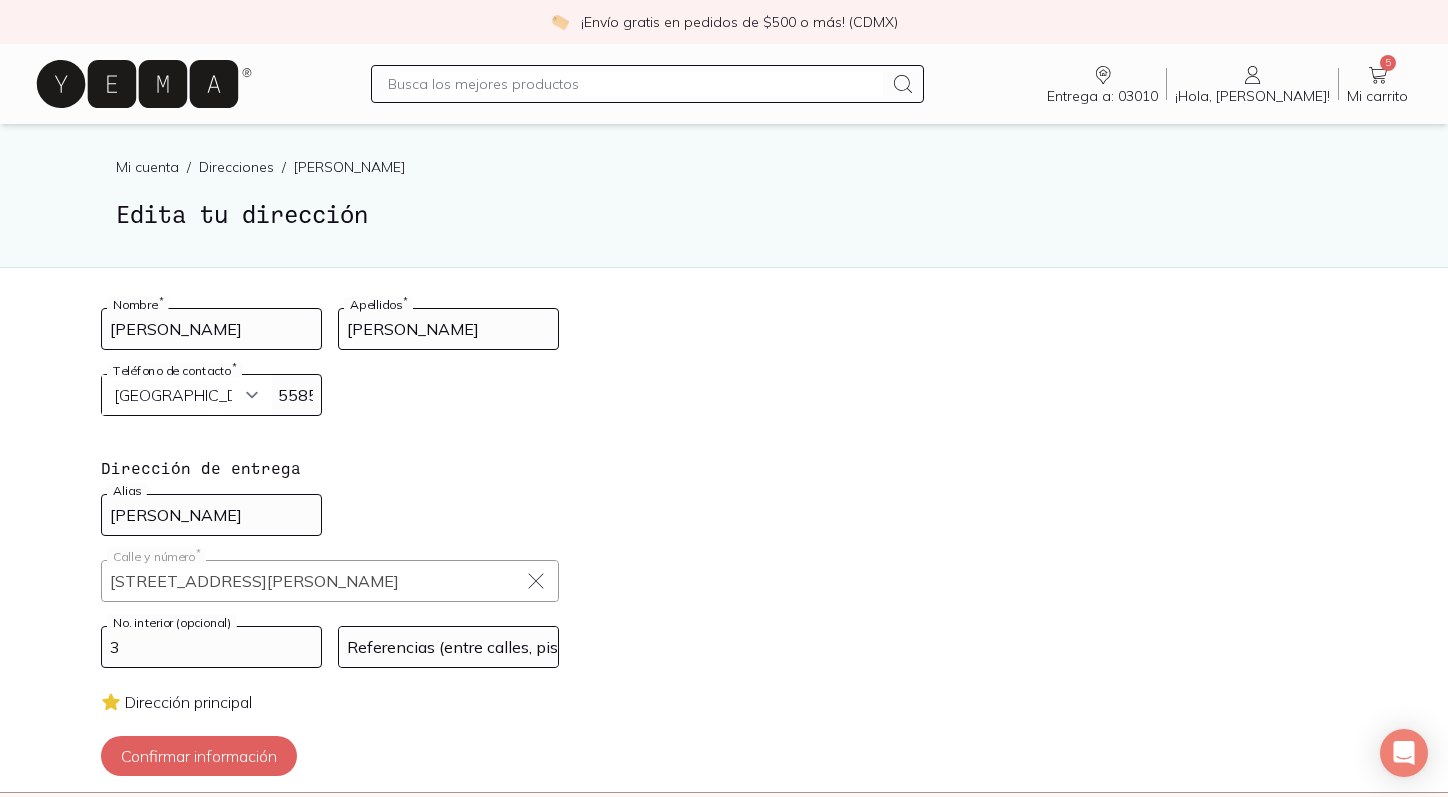 click 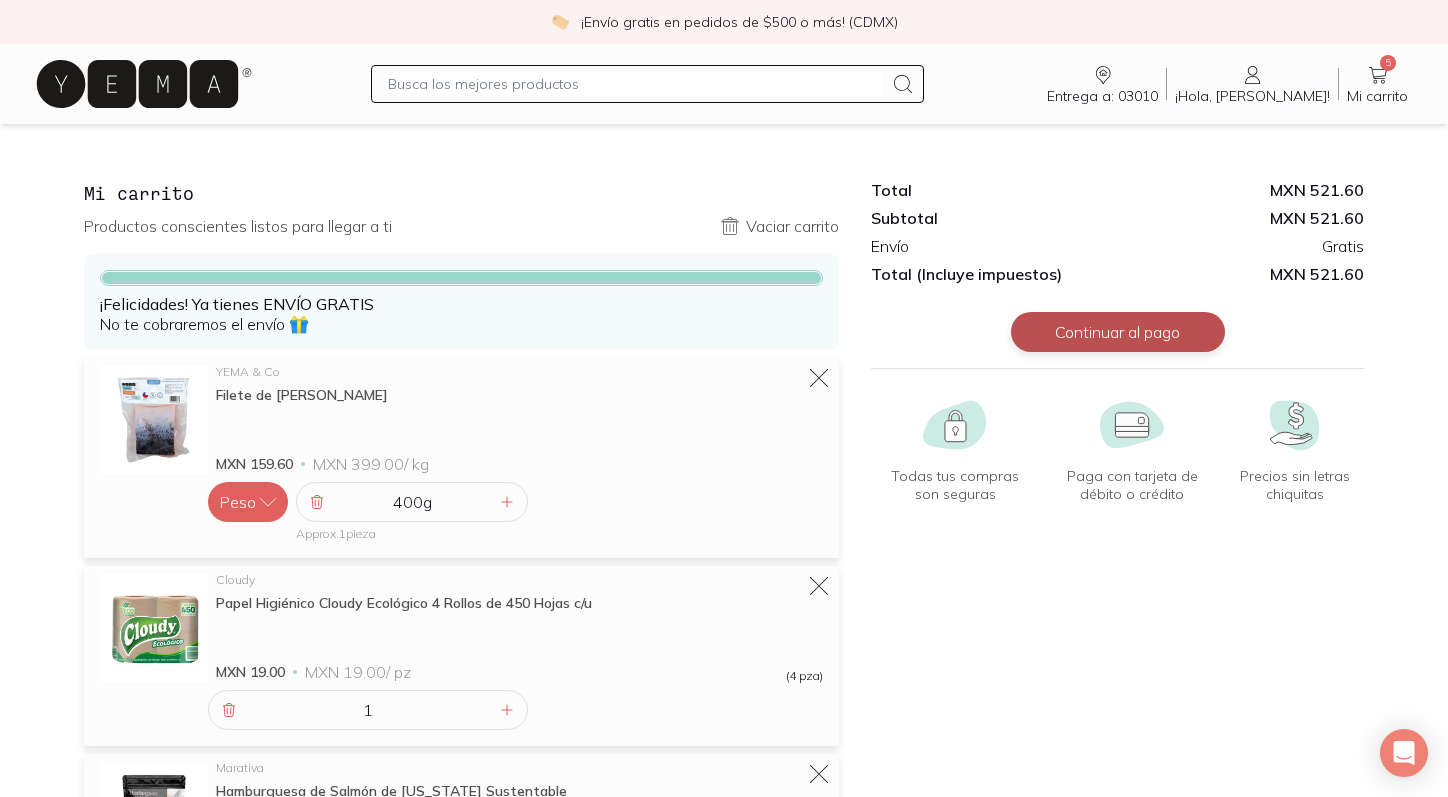 click on "Continuar al pago" at bounding box center [1118, 332] 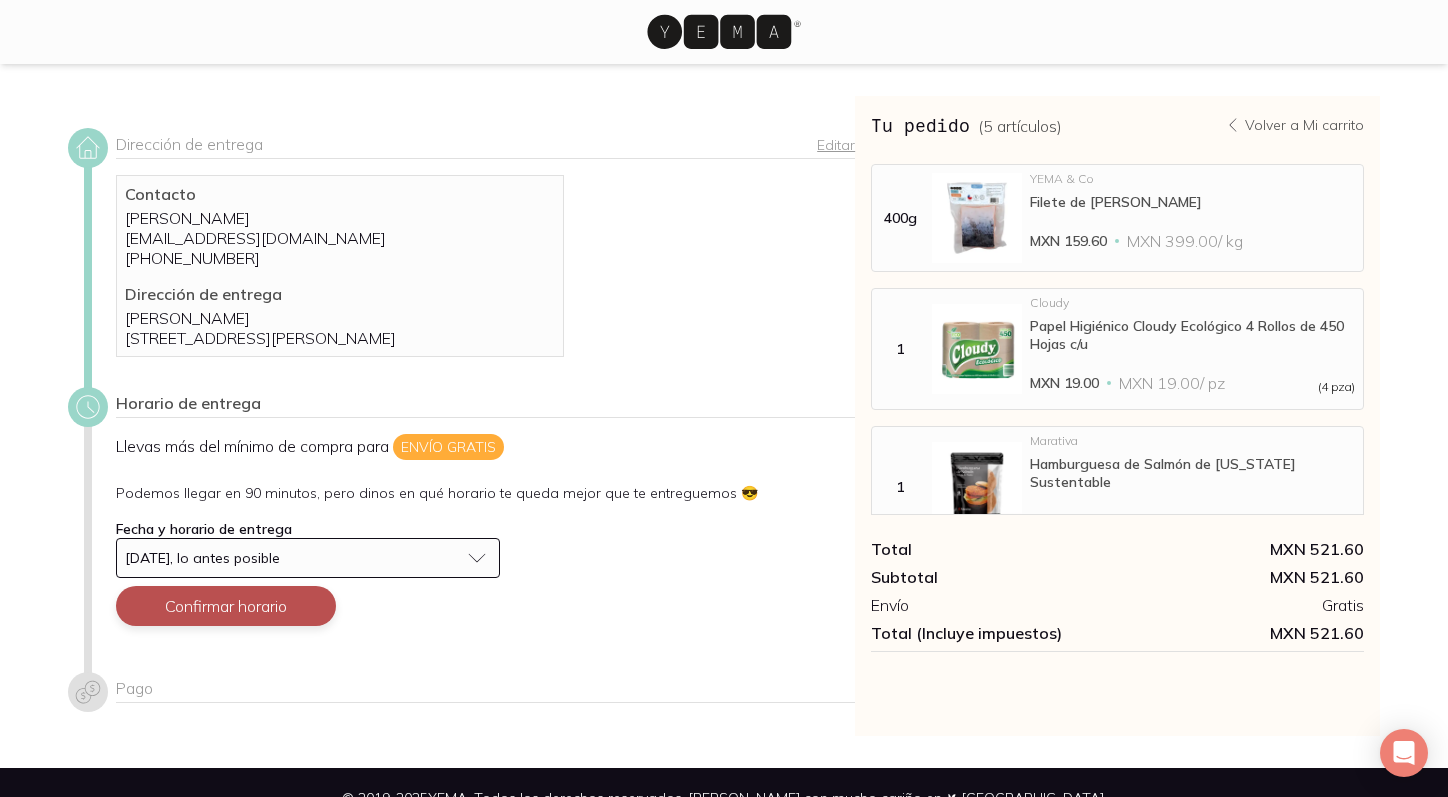 click on "Confirmar horario" at bounding box center (226, 606) 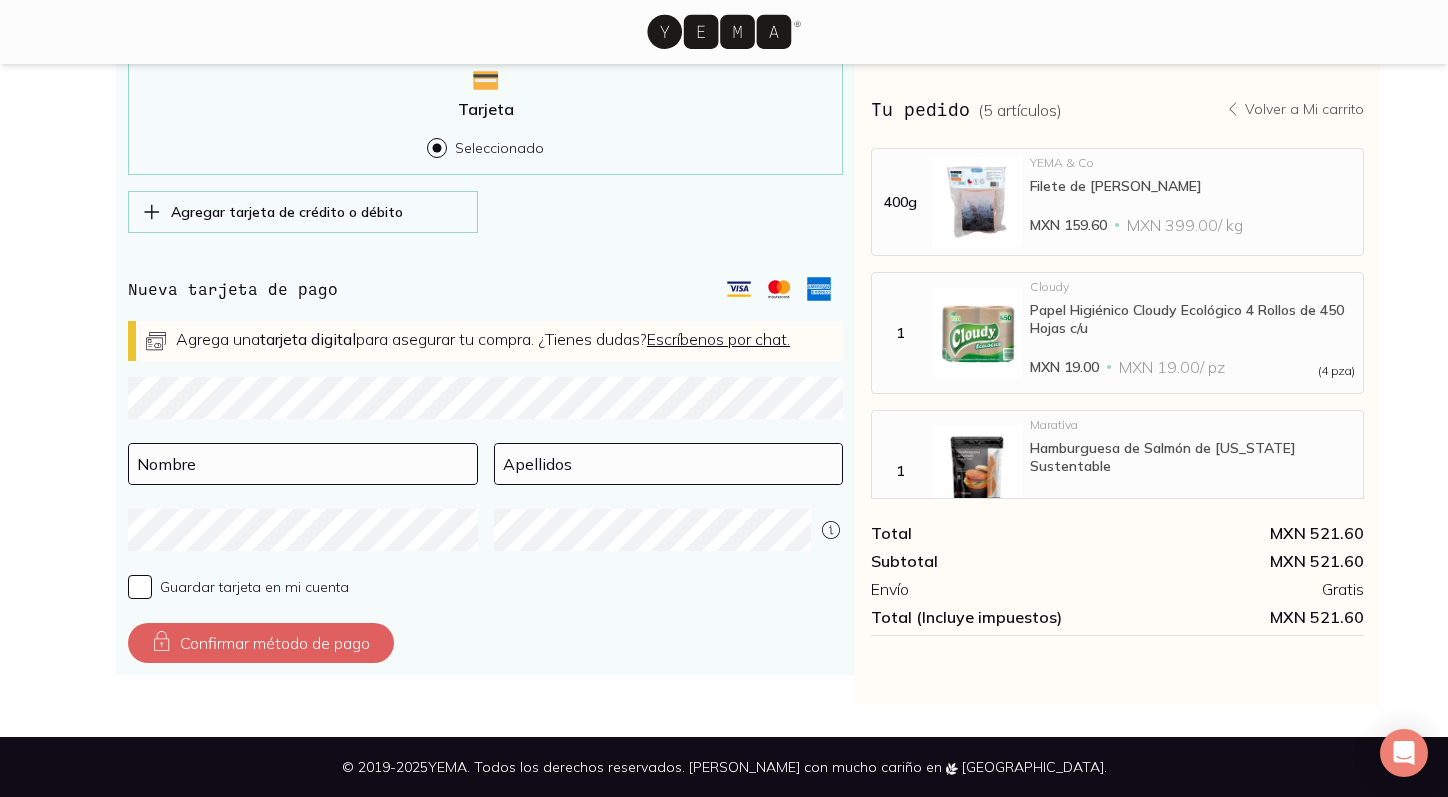scroll, scrollTop: 758, scrollLeft: 0, axis: vertical 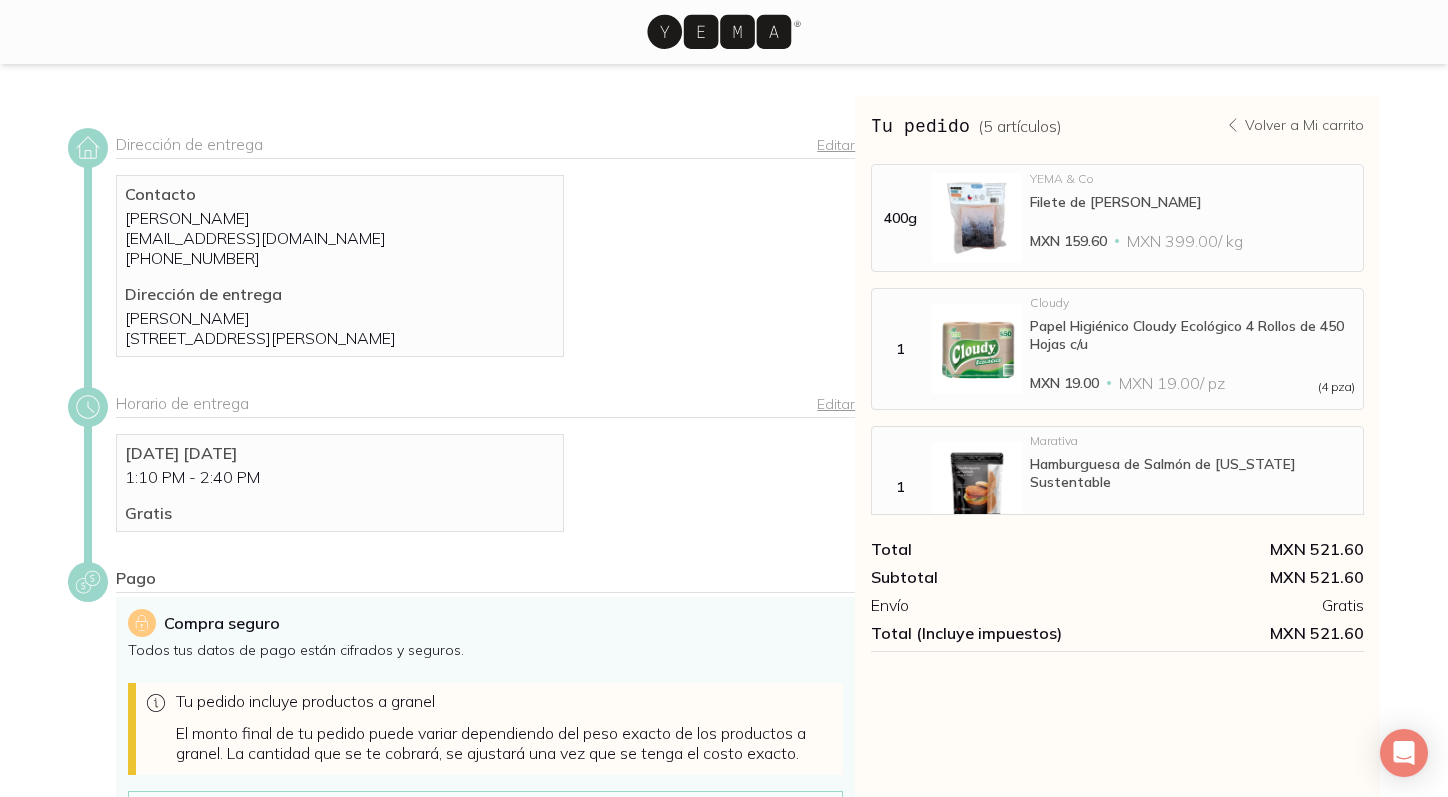 click 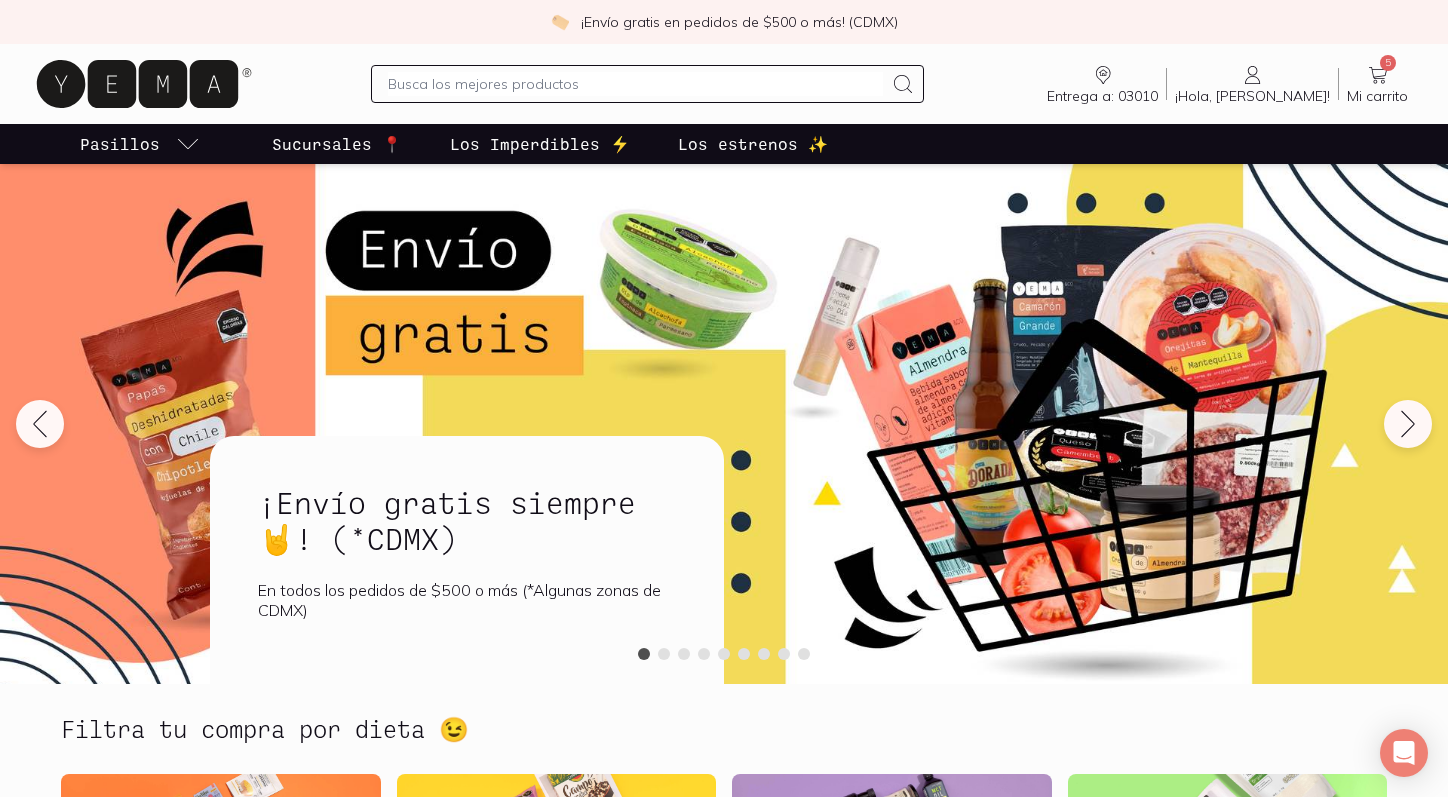 click at bounding box center (636, 84) 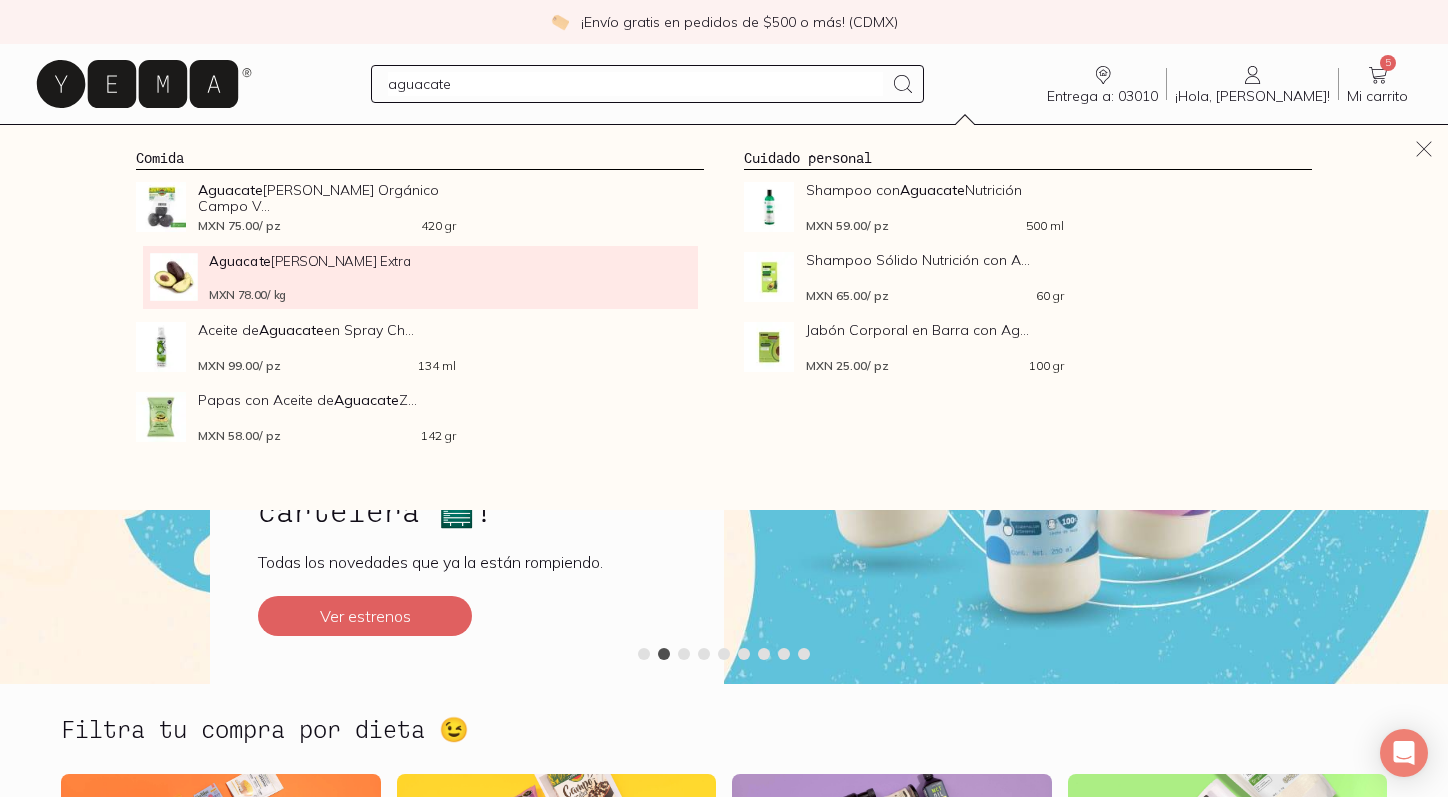 type on "aguacate" 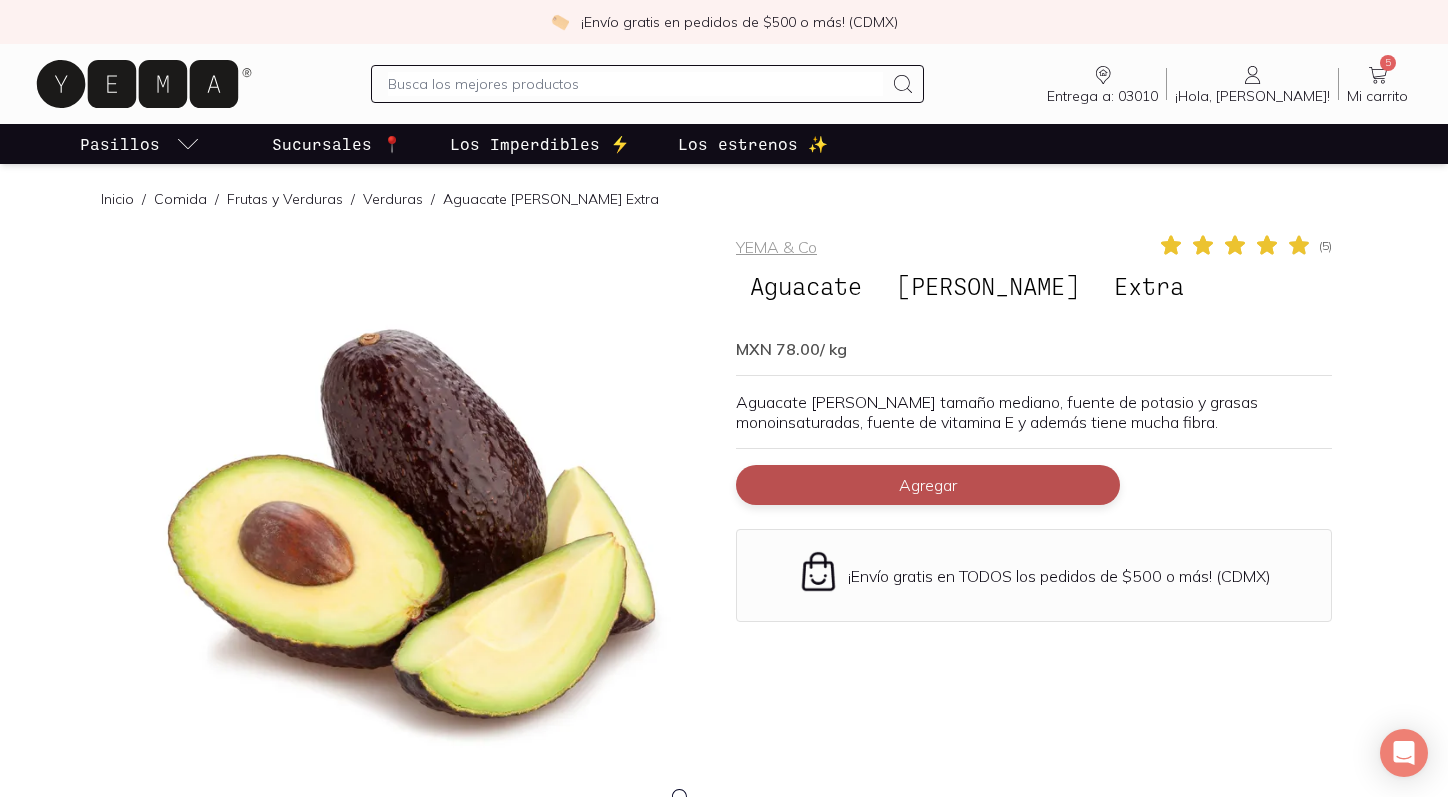 click on "Agregar" at bounding box center [928, 485] 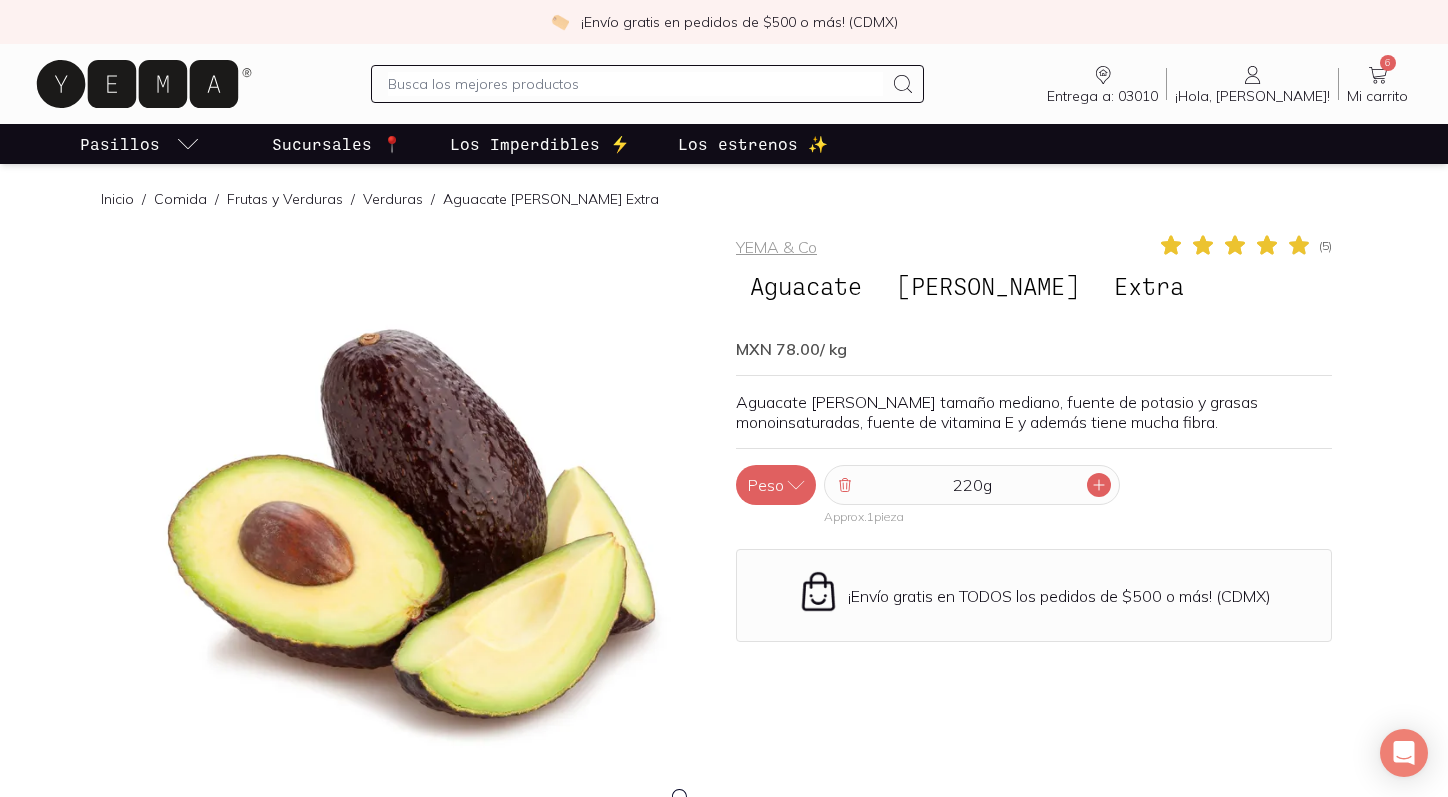 click 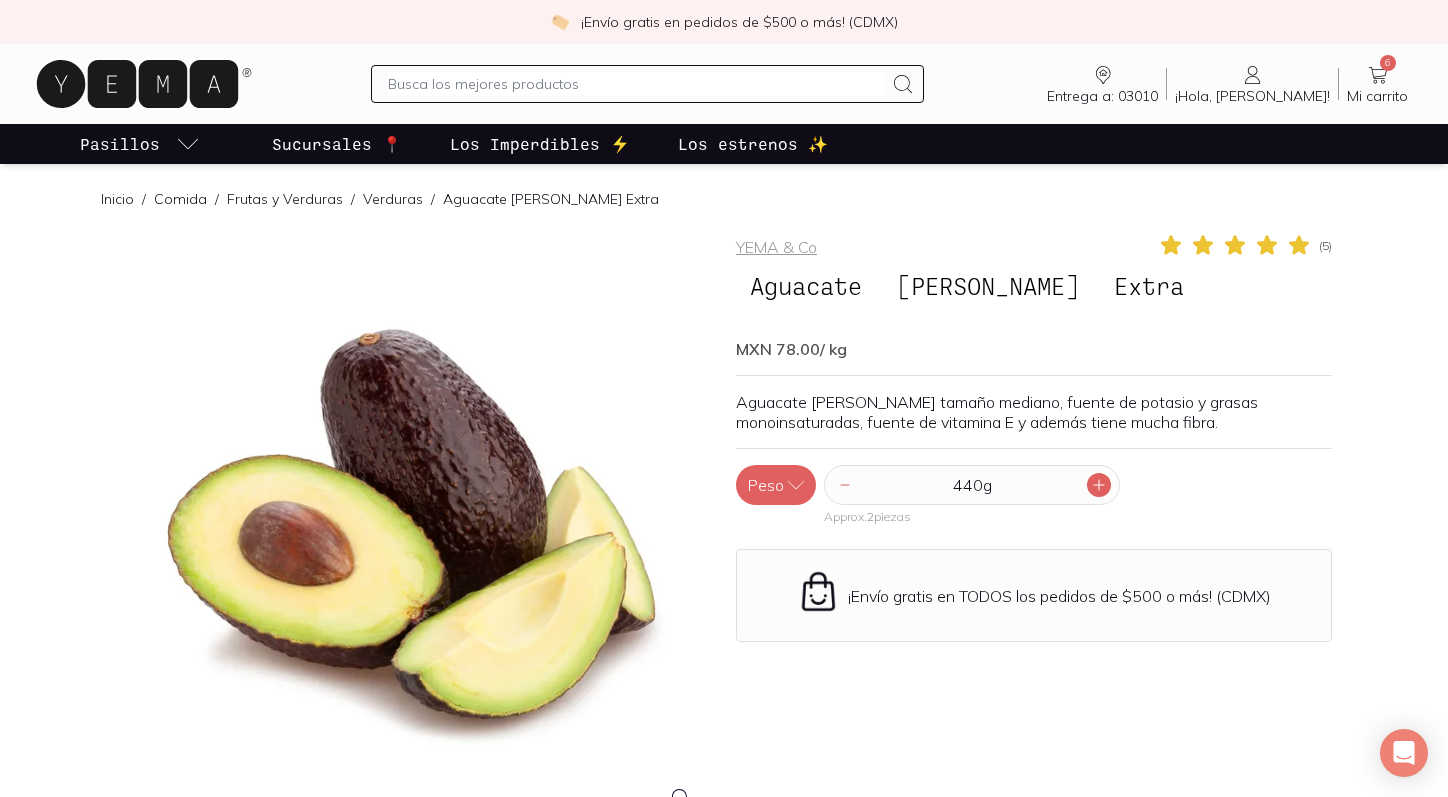 click 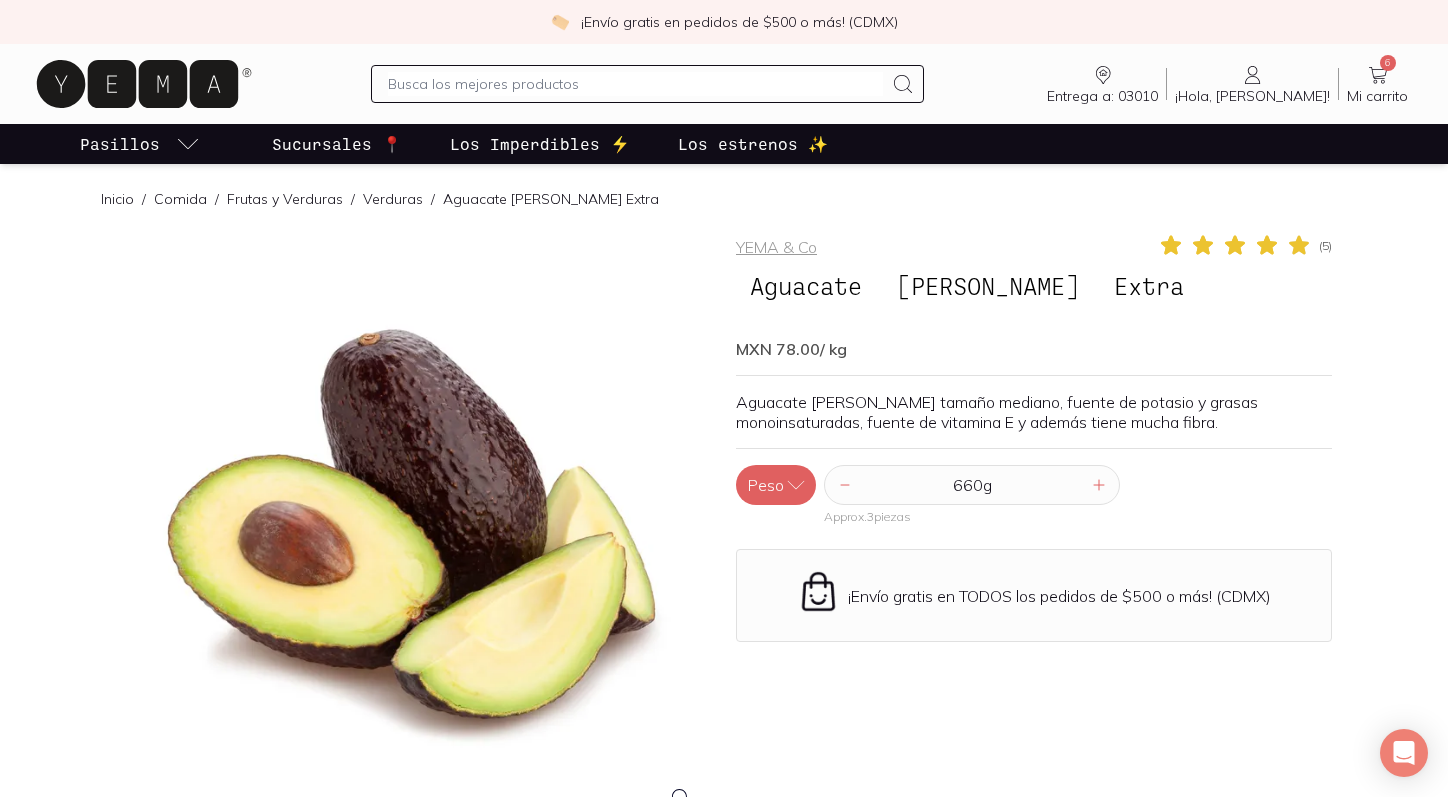 click on "Mi carrito" at bounding box center (1377, 96) 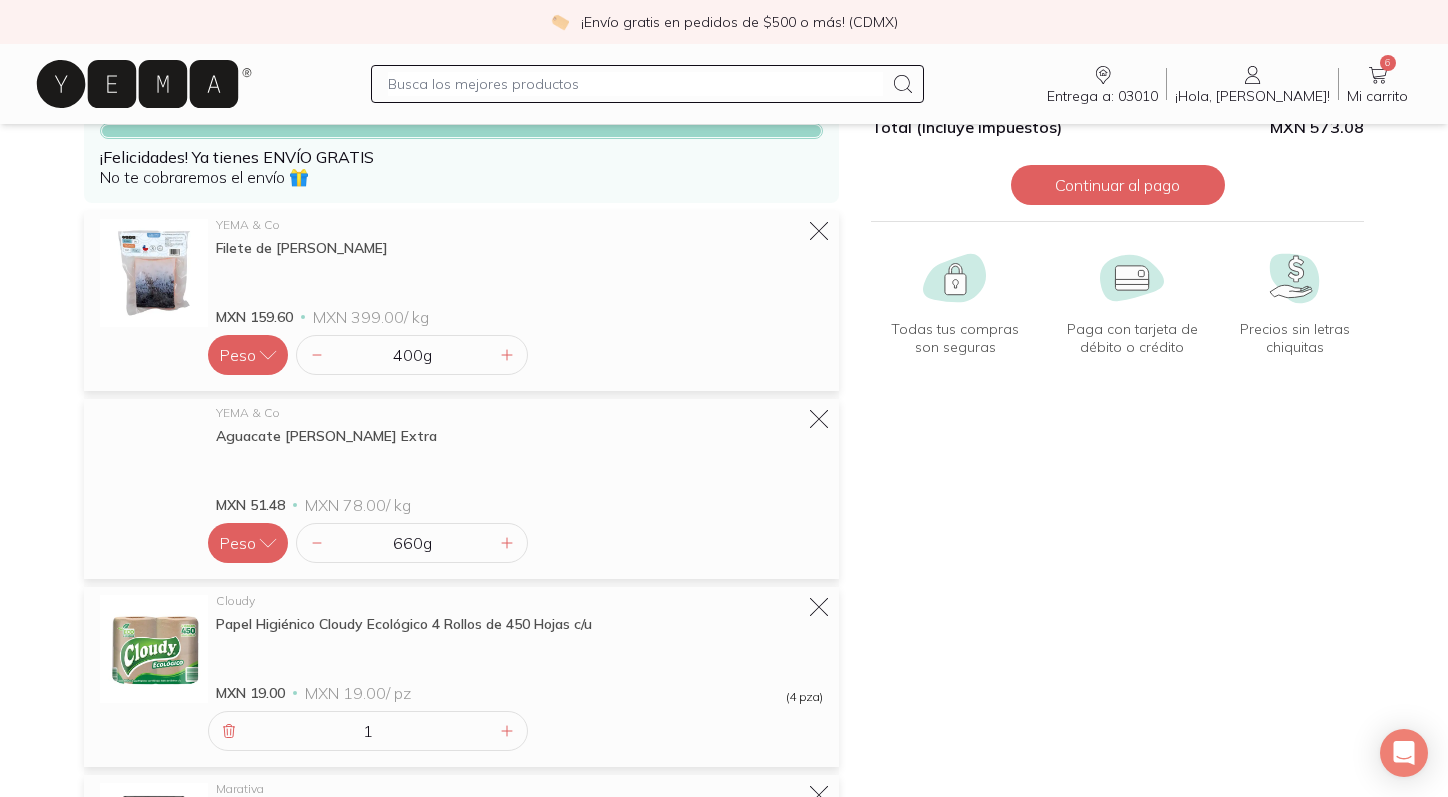 scroll, scrollTop: 0, scrollLeft: 0, axis: both 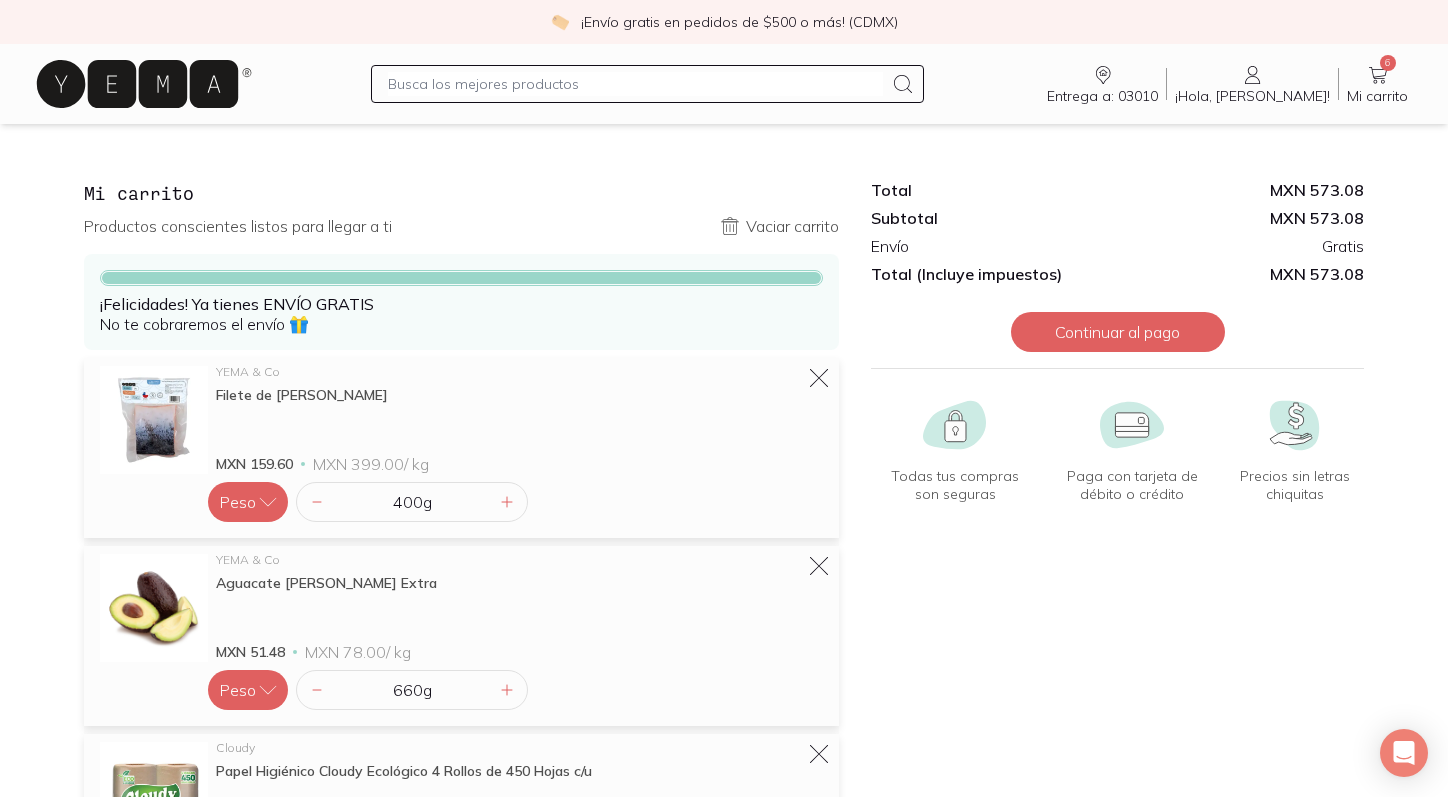 click 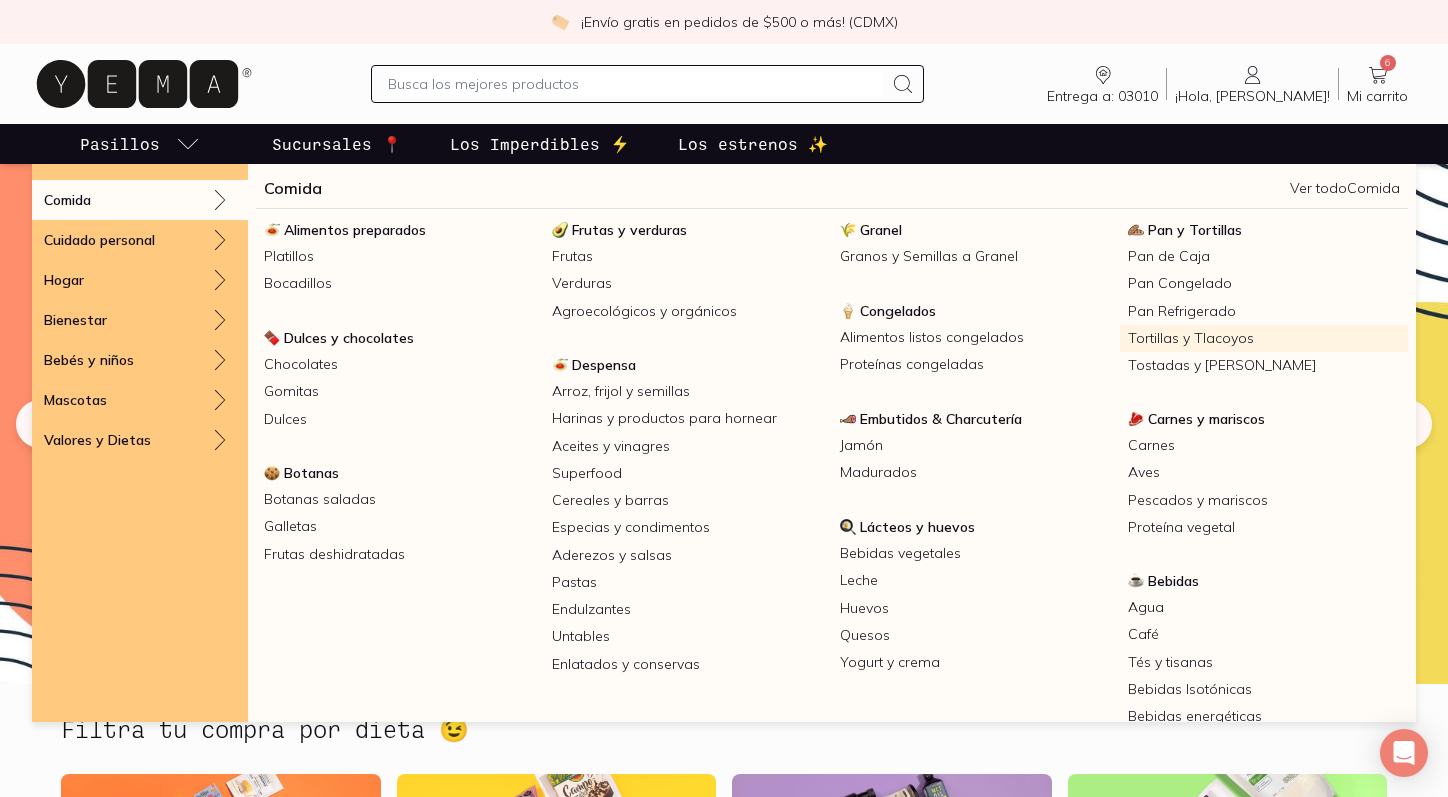 click on "Tortillas y Tlacoyos" at bounding box center (1264, 338) 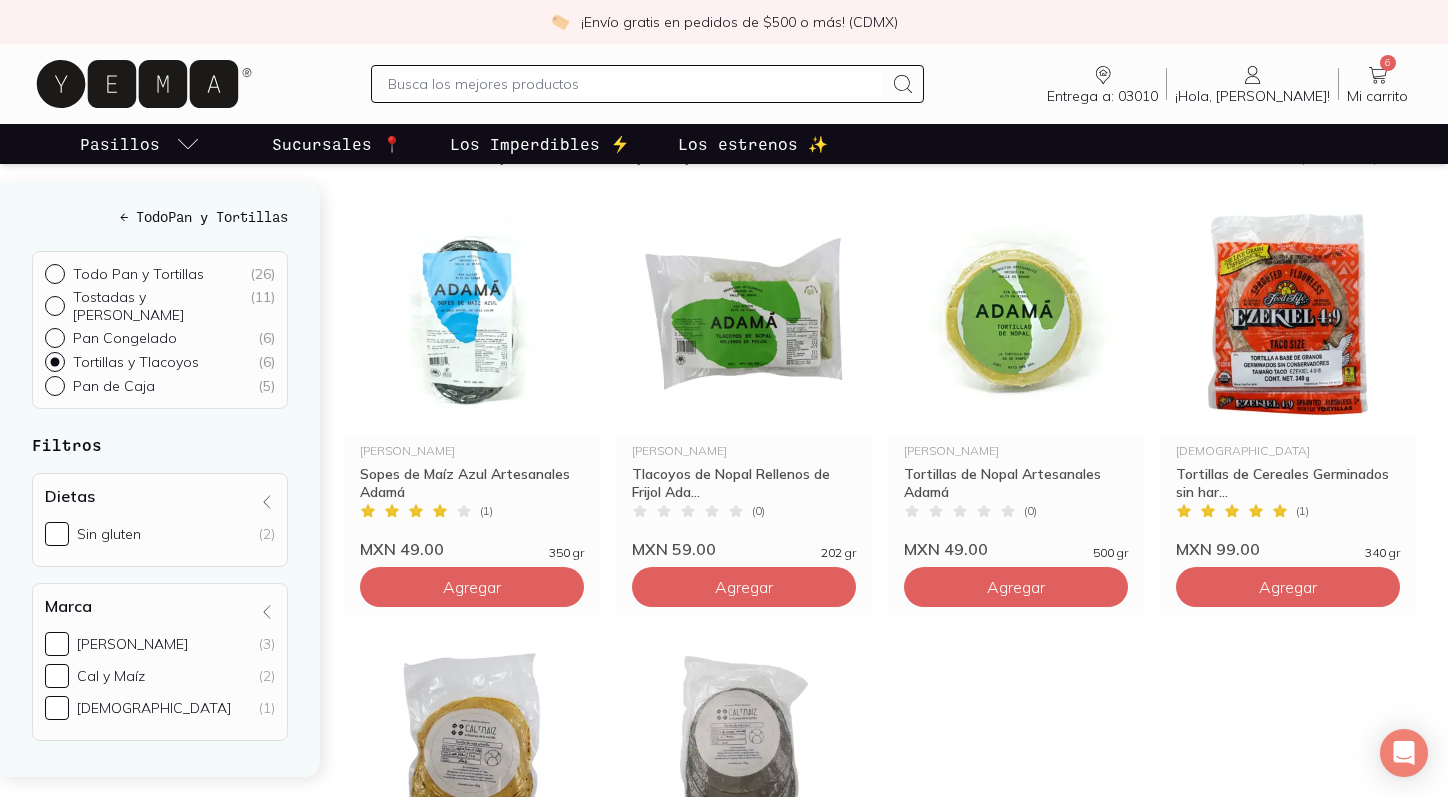 scroll, scrollTop: 459, scrollLeft: 0, axis: vertical 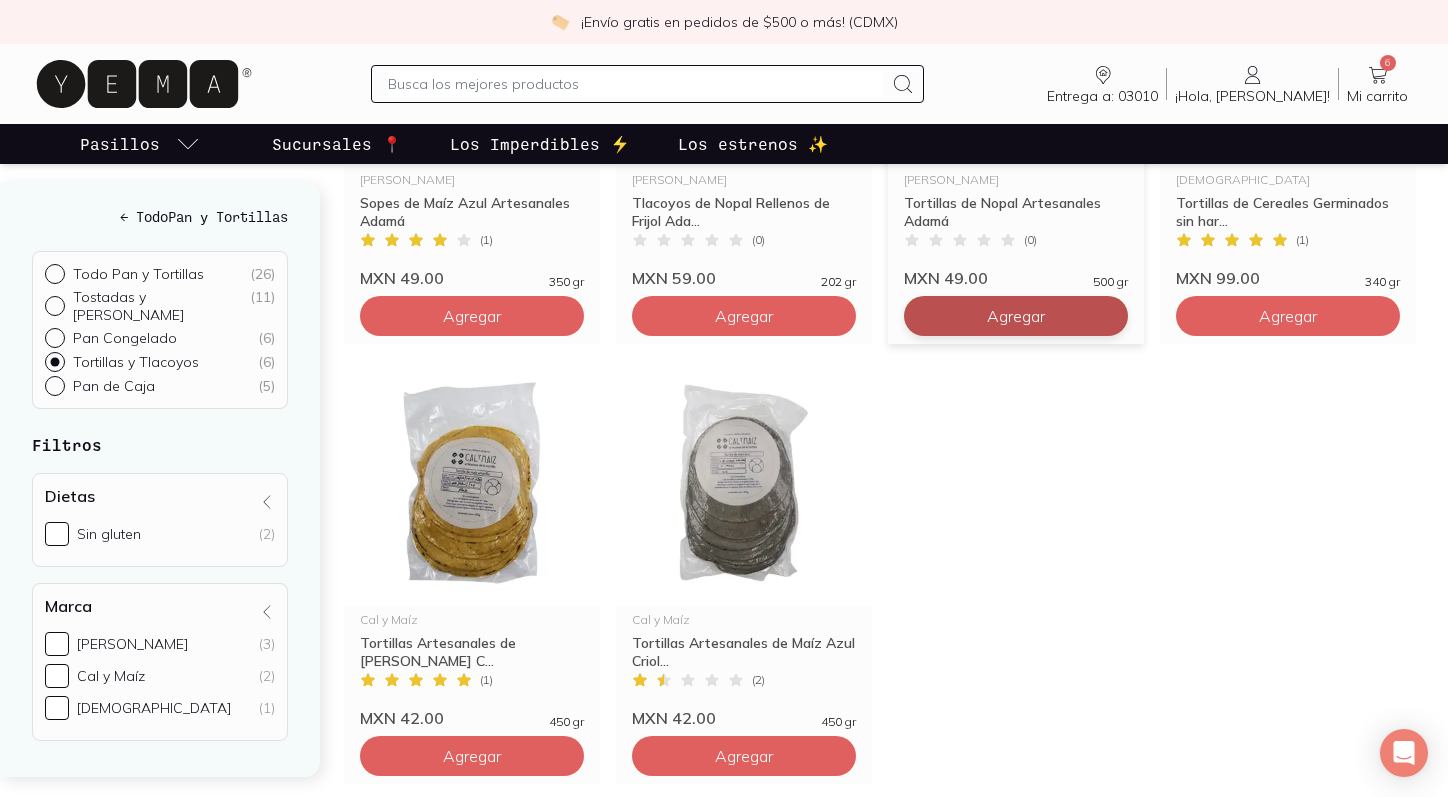 click on "Agregar" at bounding box center (472, 316) 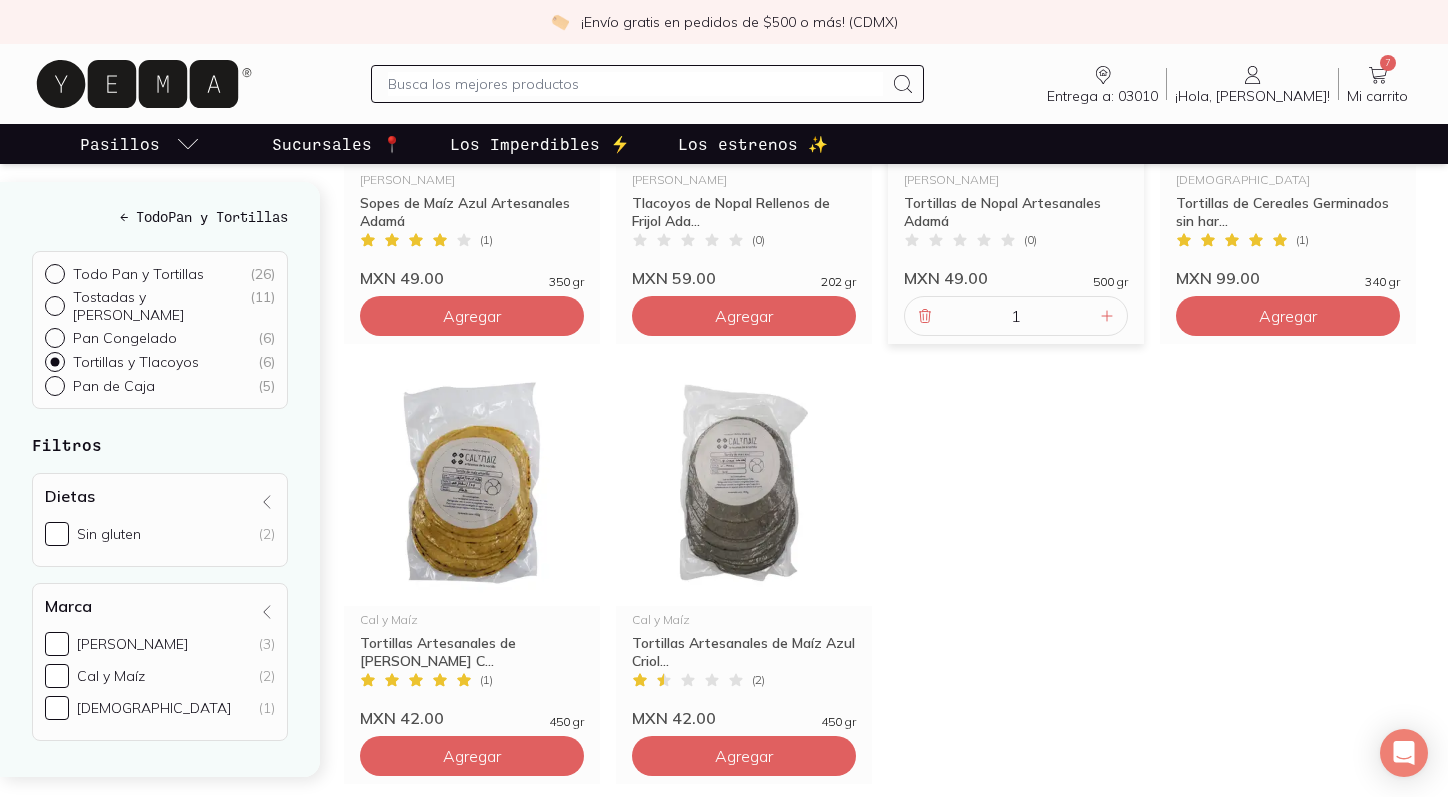 scroll, scrollTop: 0, scrollLeft: 0, axis: both 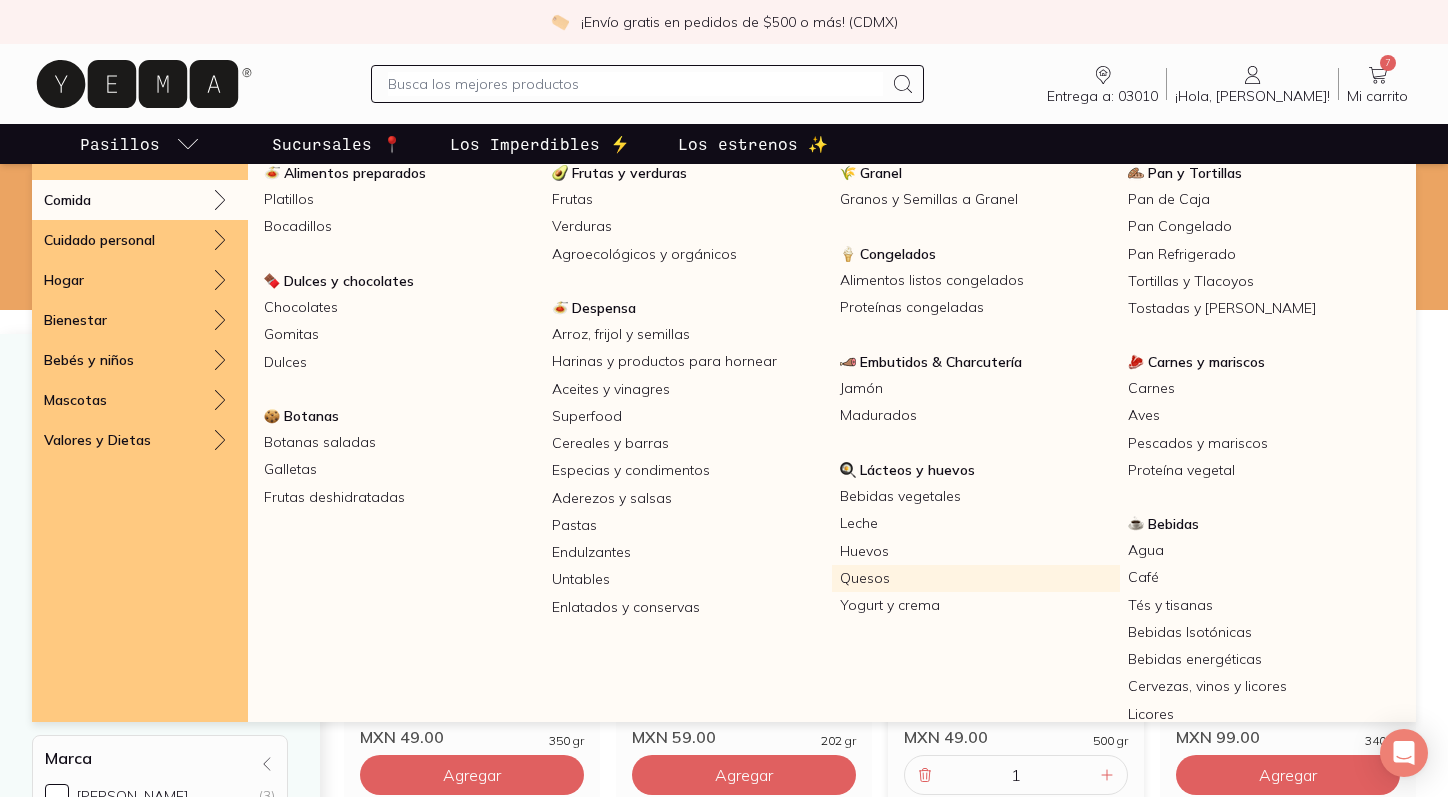 click on "Quesos" at bounding box center (976, 578) 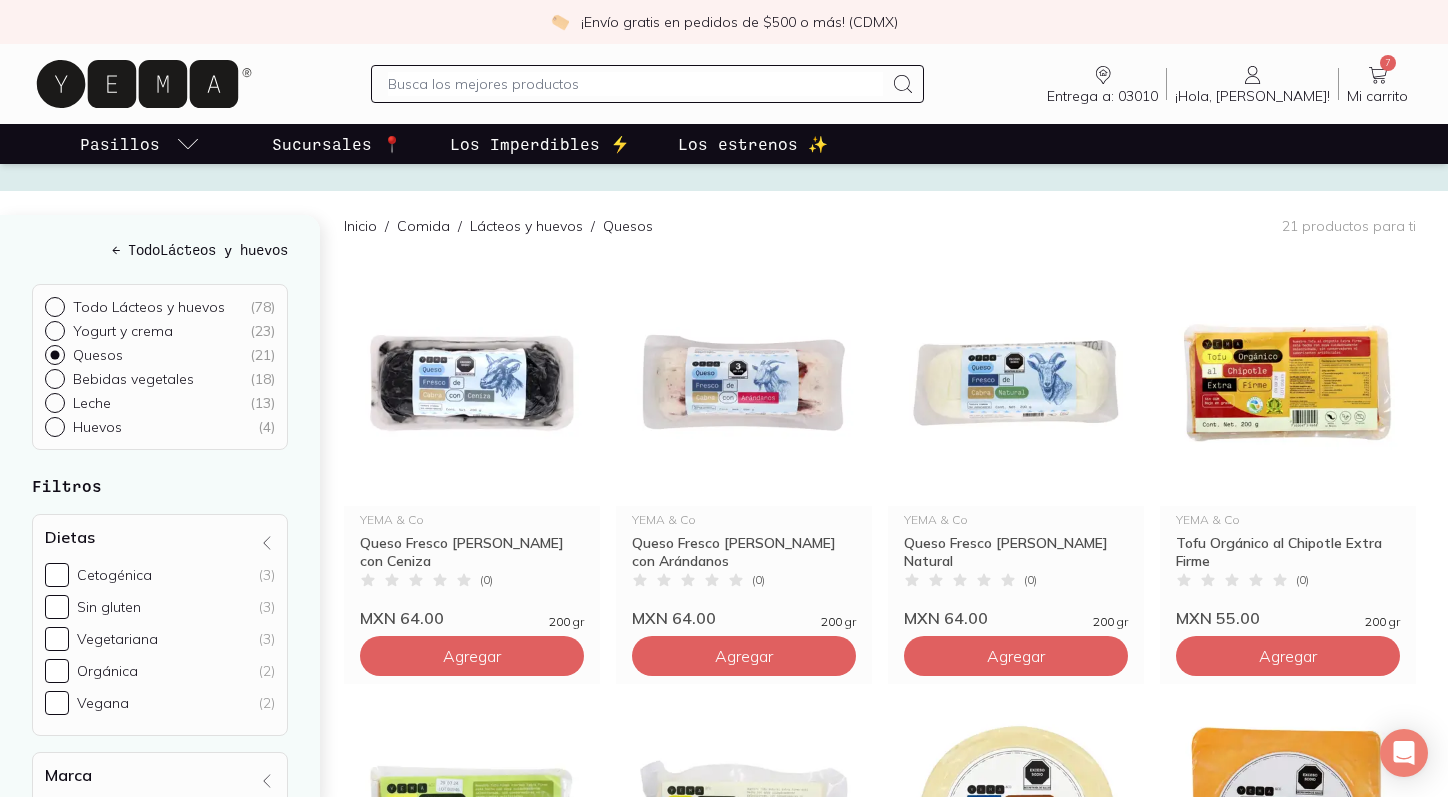 scroll, scrollTop: 253, scrollLeft: 0, axis: vertical 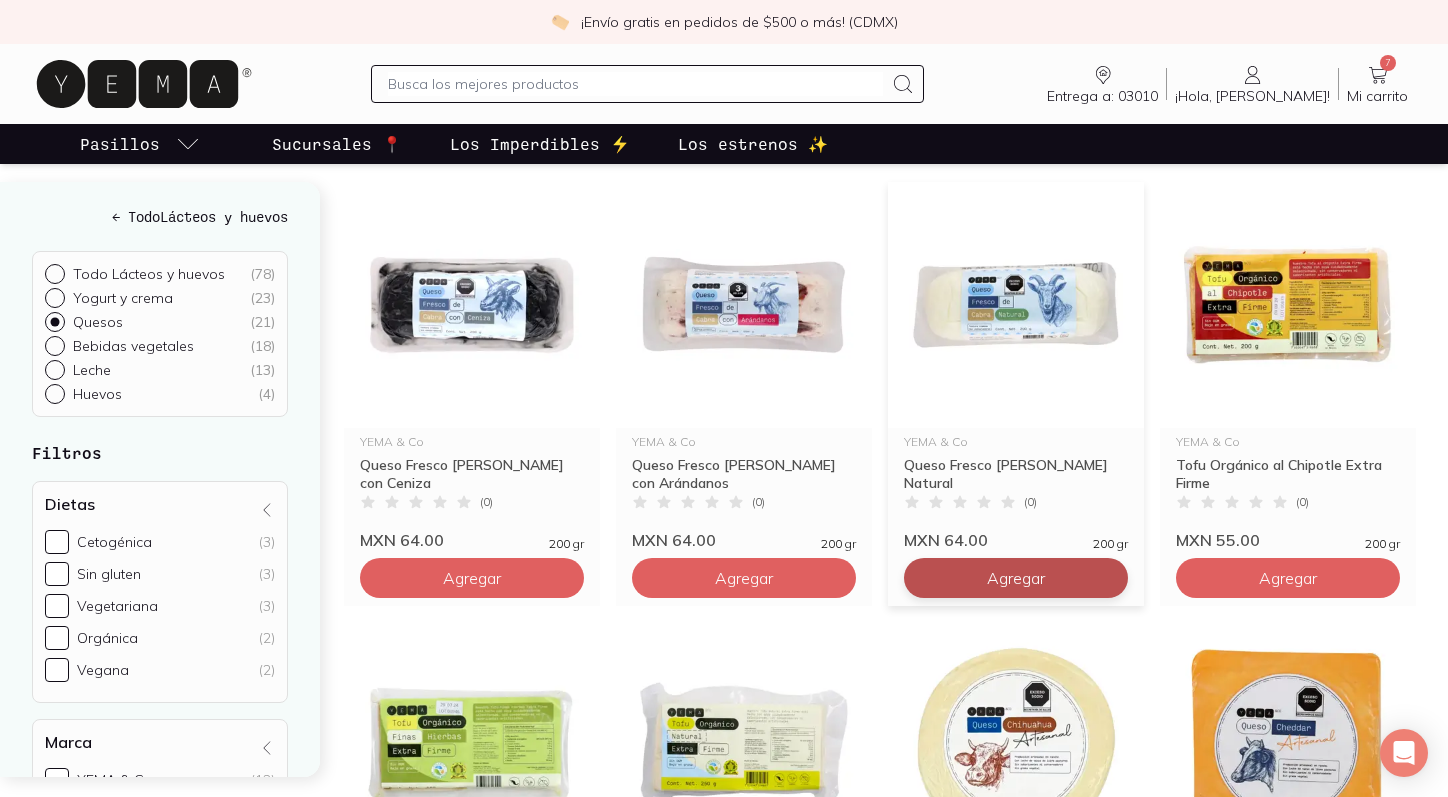 click on "Agregar" at bounding box center [472, 578] 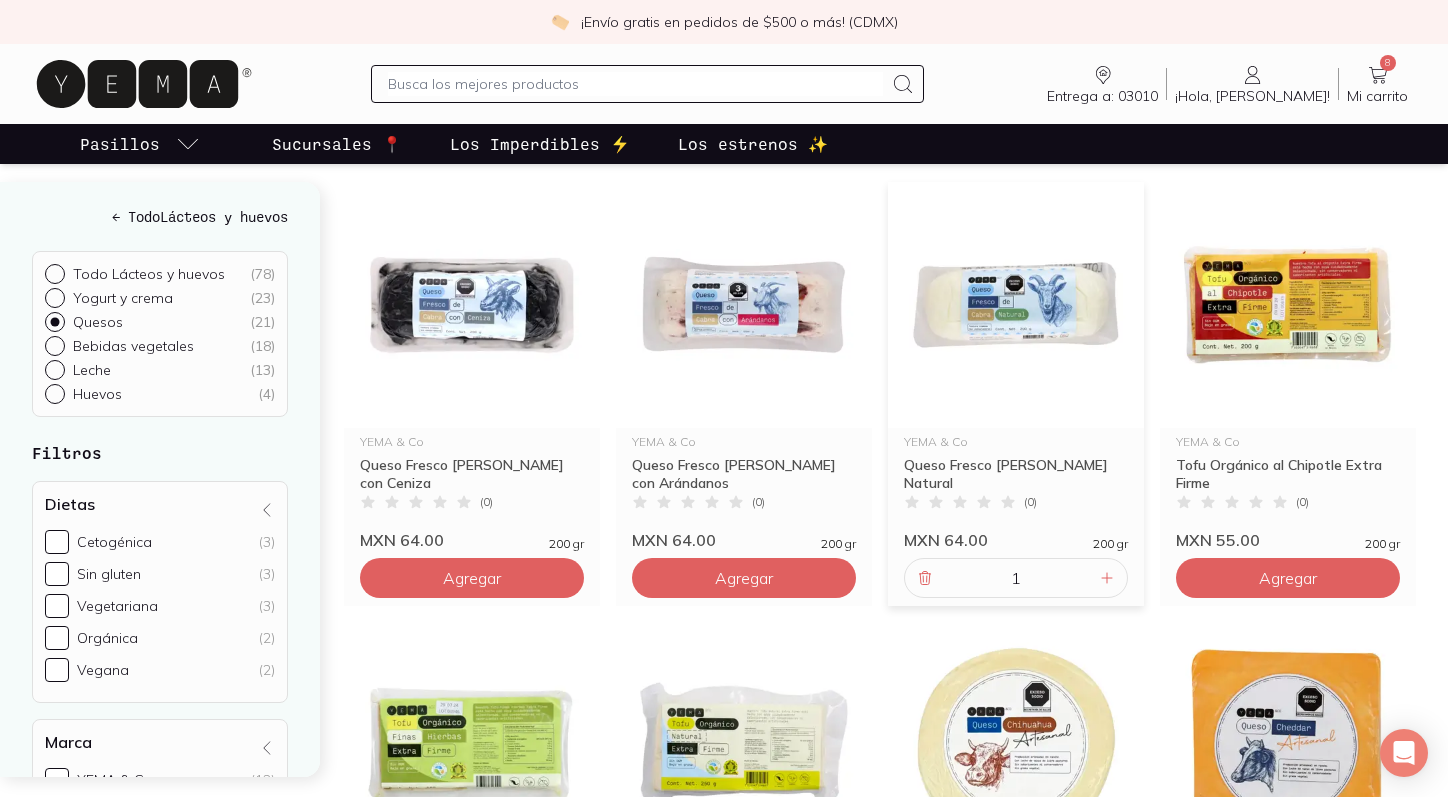 click 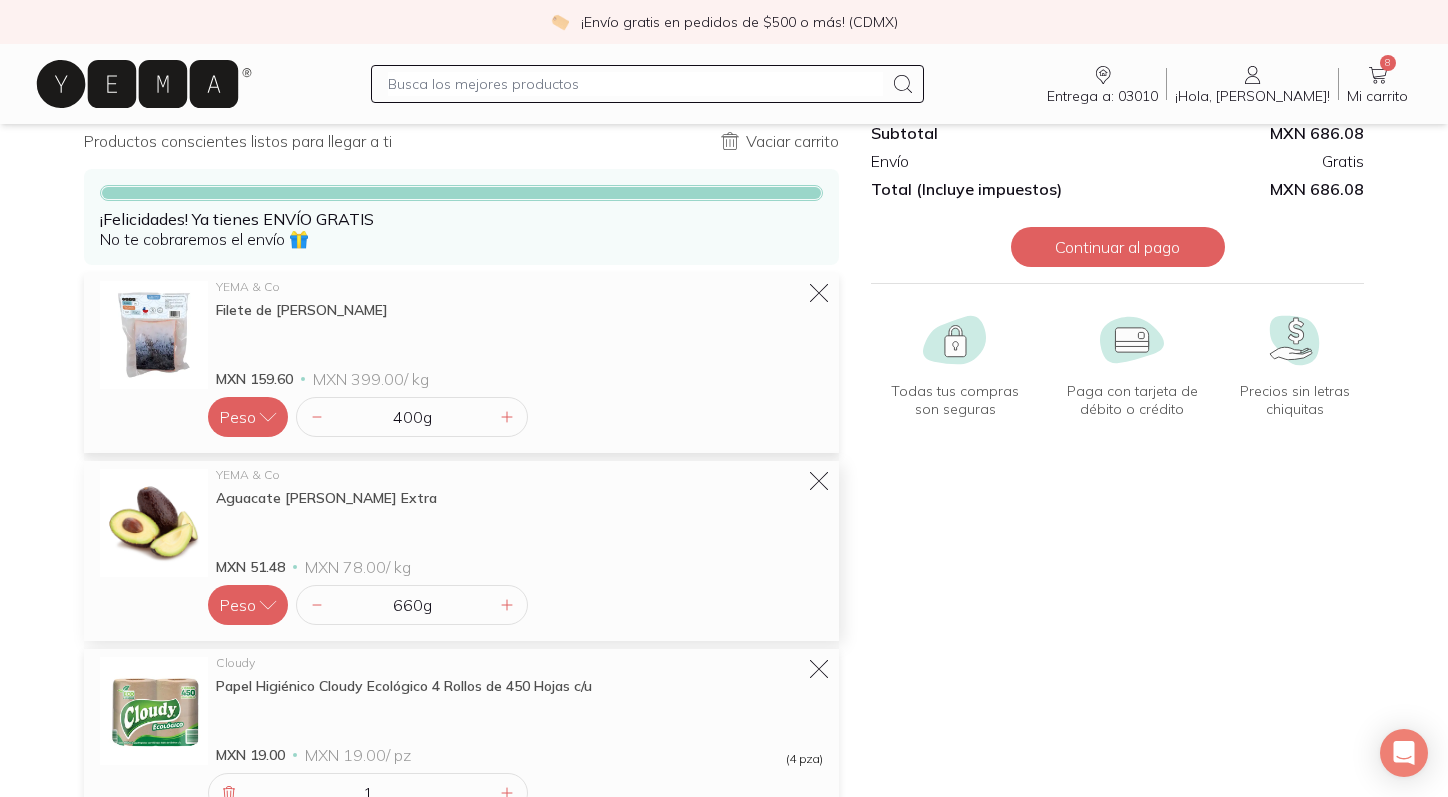 scroll, scrollTop: 0, scrollLeft: 0, axis: both 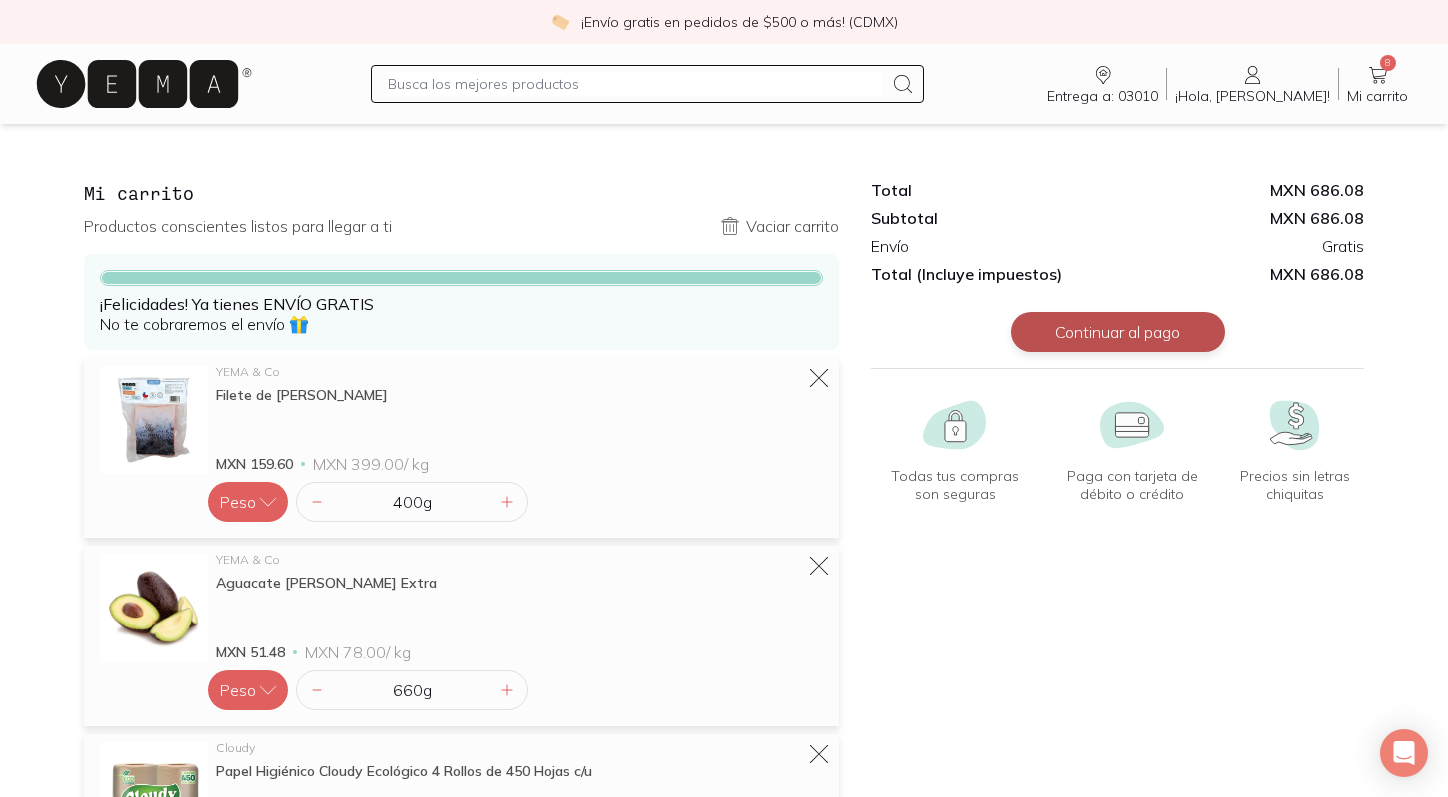 click on "Continuar al pago" at bounding box center (1118, 332) 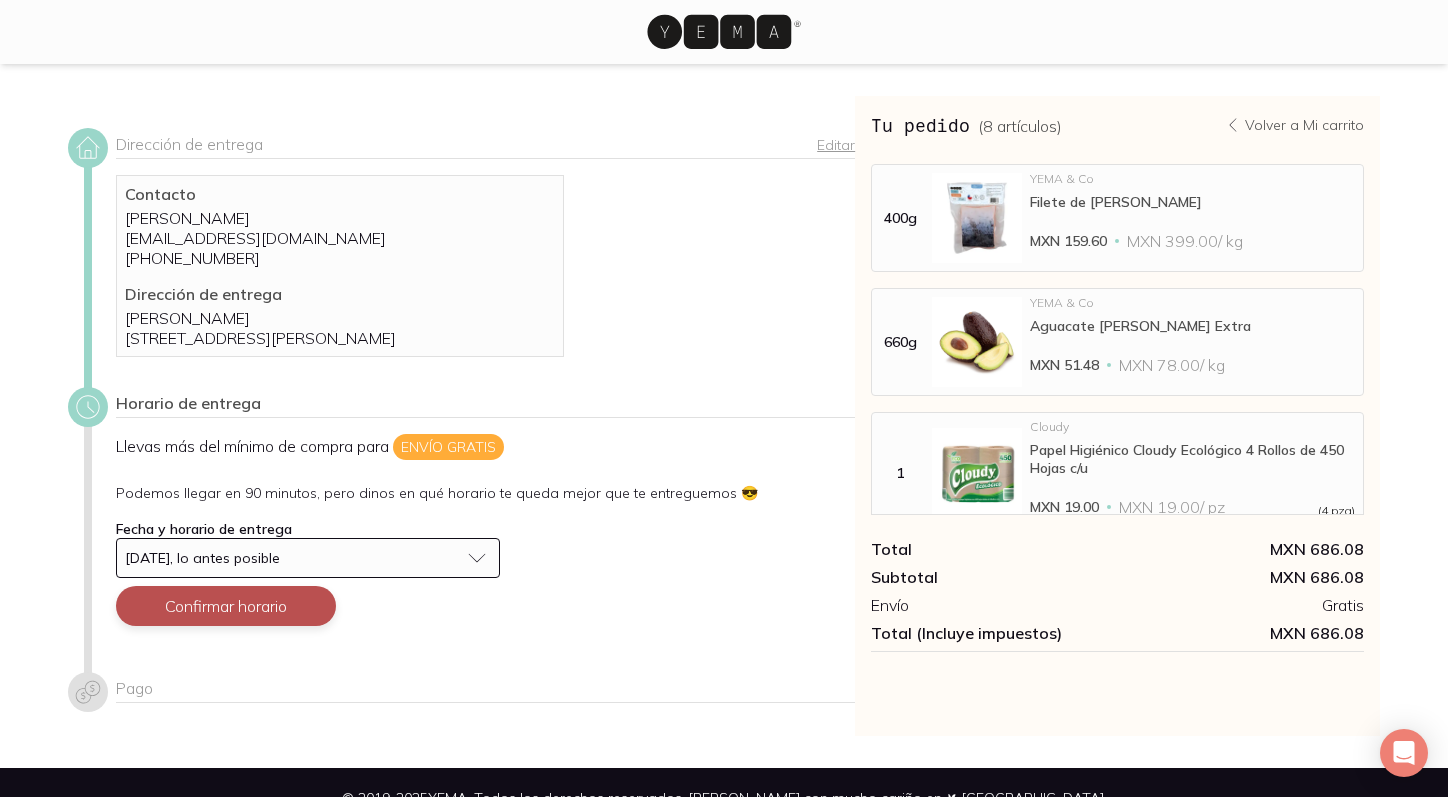 click on "Confirmar horario" at bounding box center [226, 606] 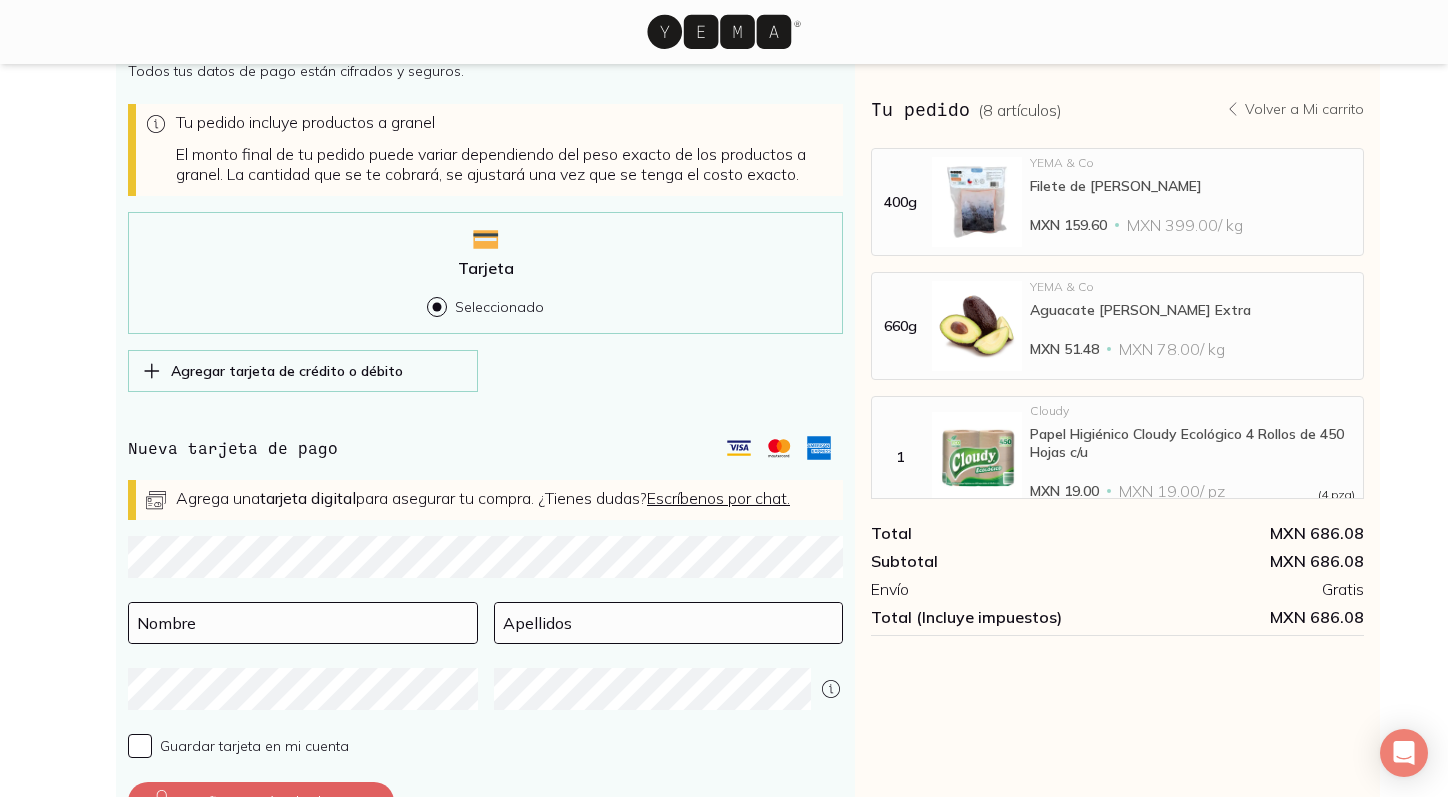 scroll, scrollTop: 758, scrollLeft: 0, axis: vertical 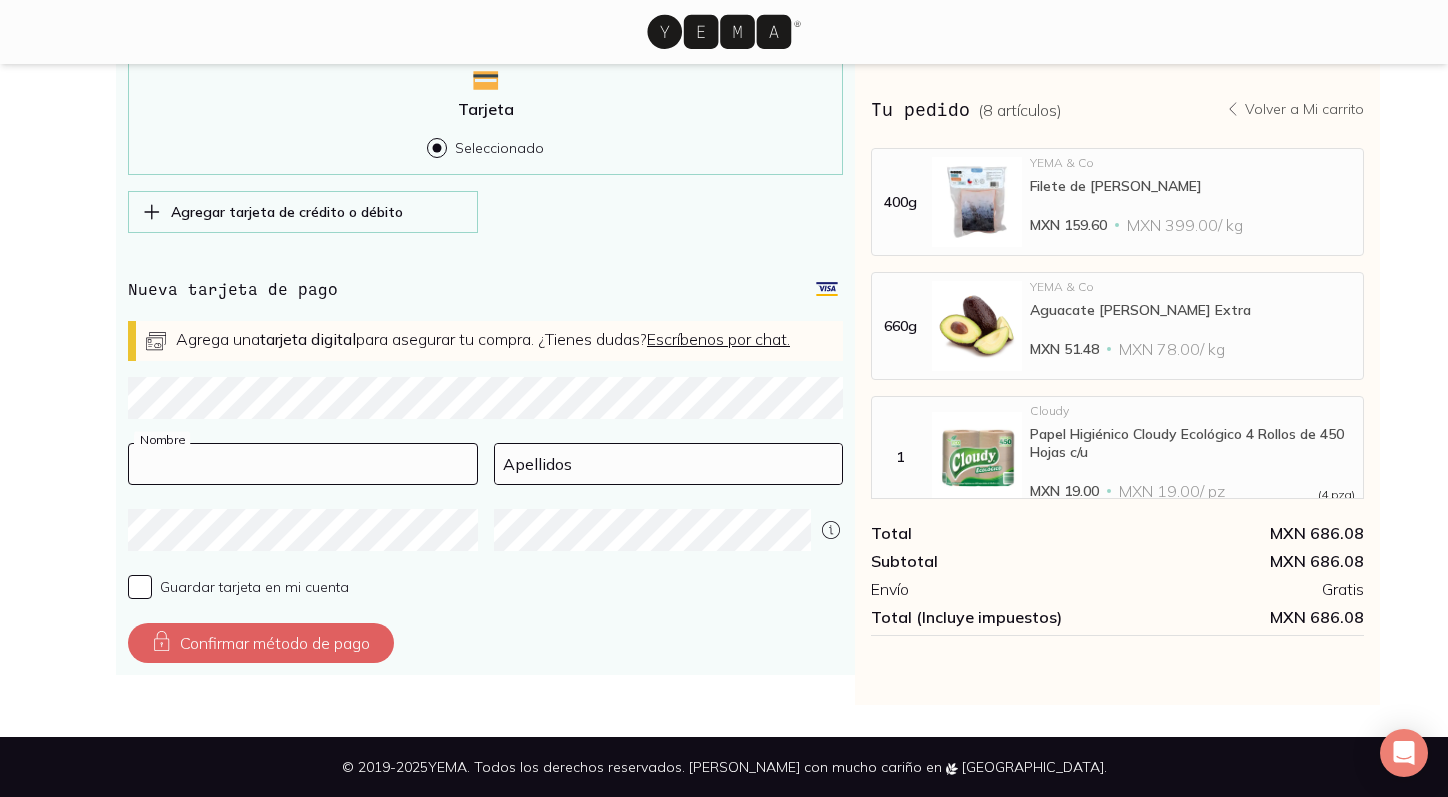 click at bounding box center [303, 464] 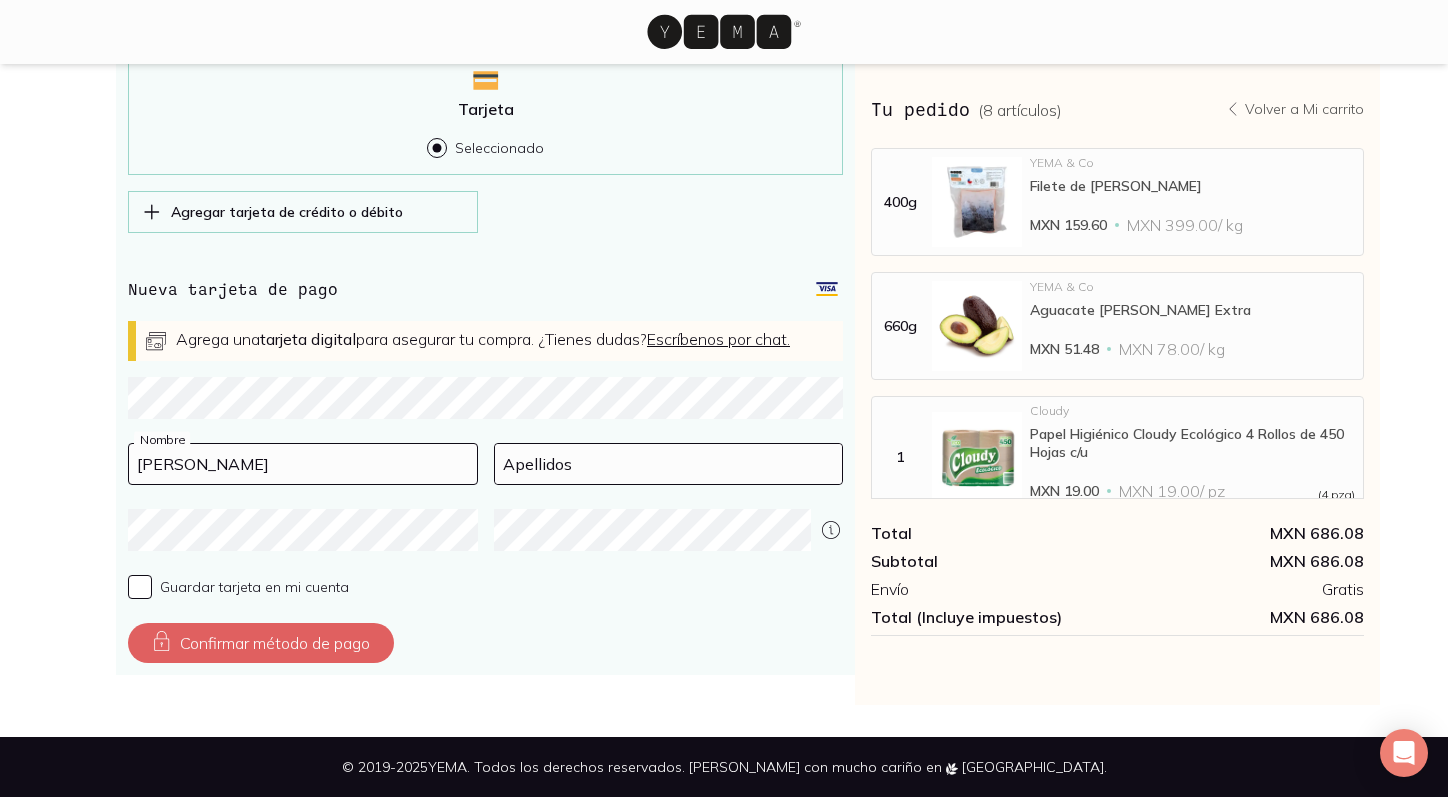 type on "[PERSON_NAME]" 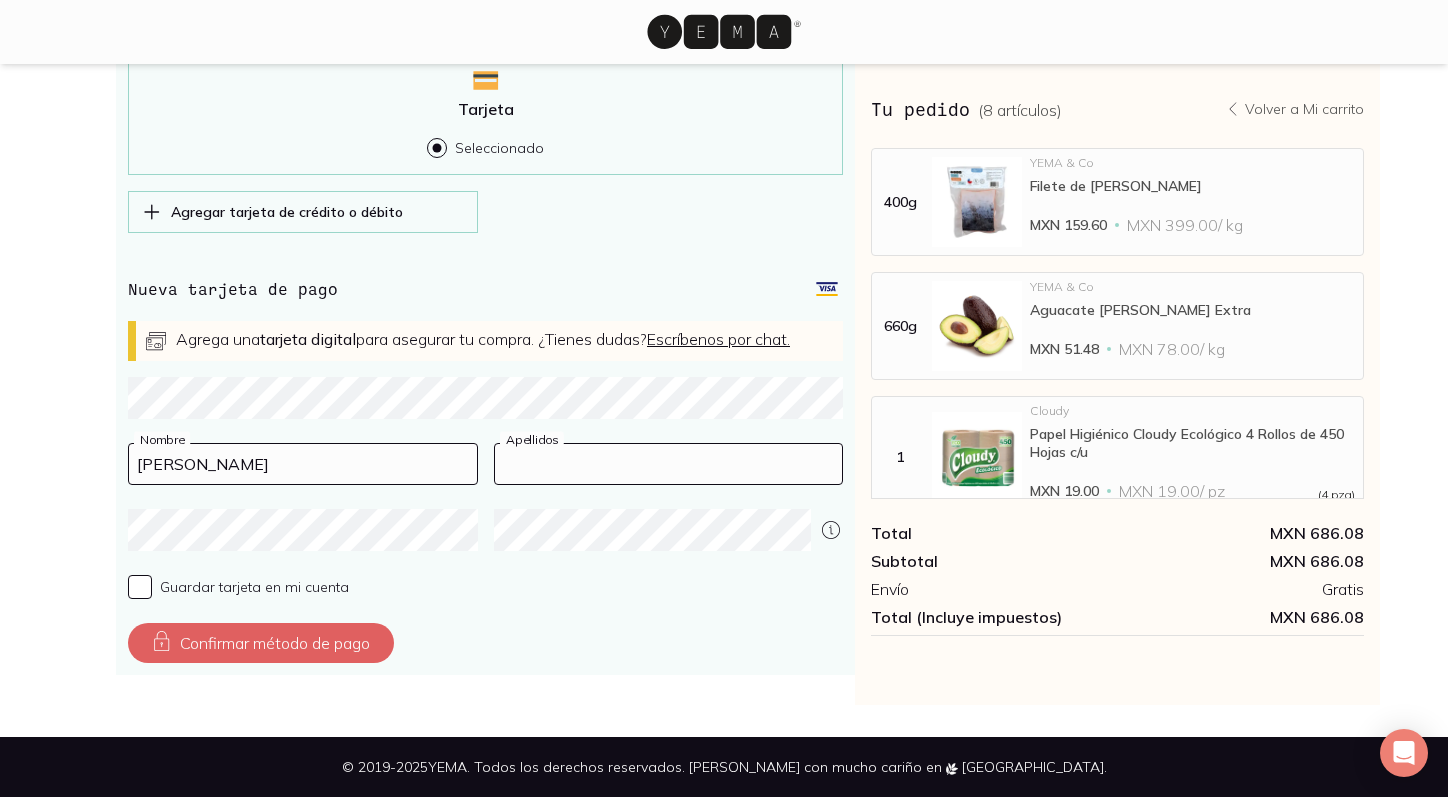 click at bounding box center (669, 464) 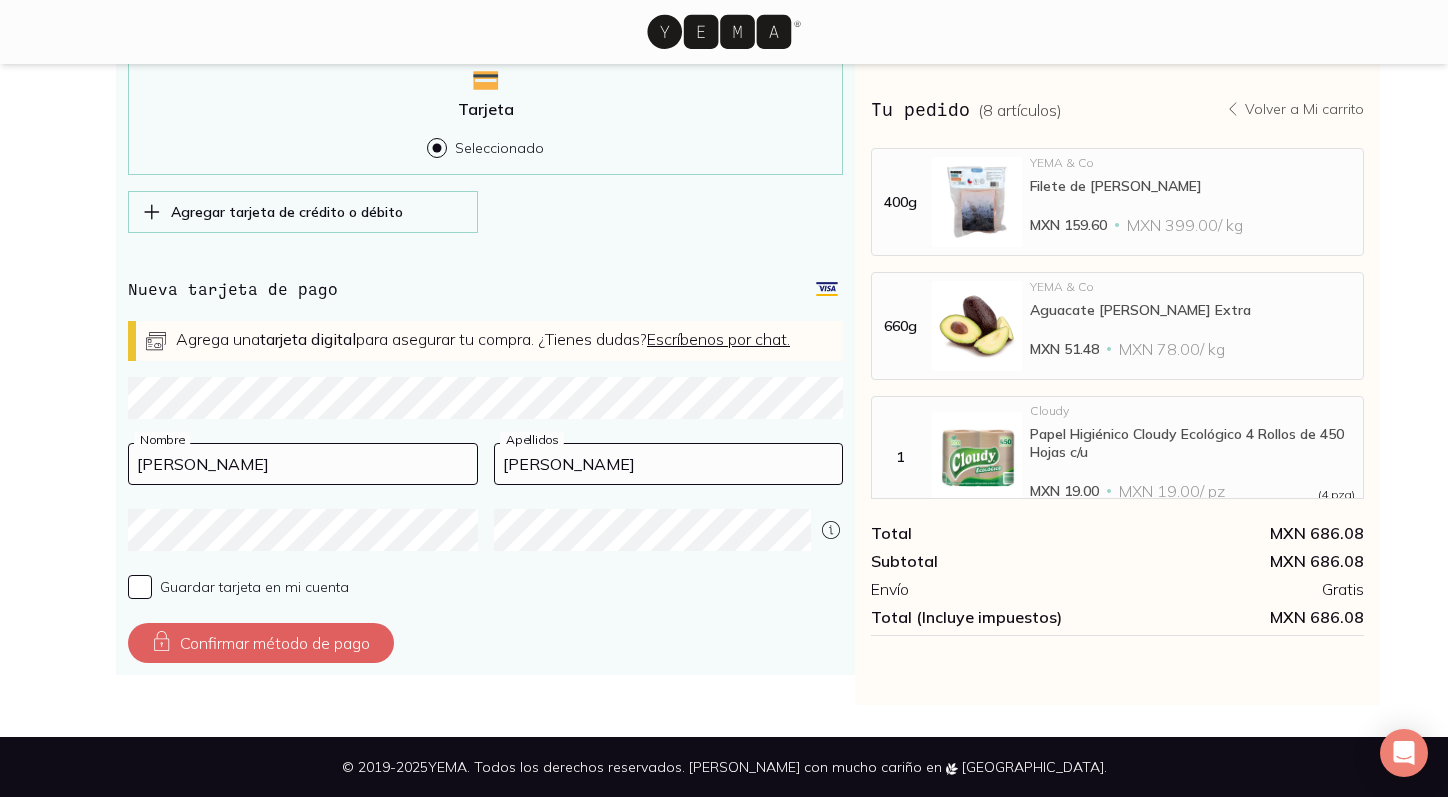 type on "[PERSON_NAME]" 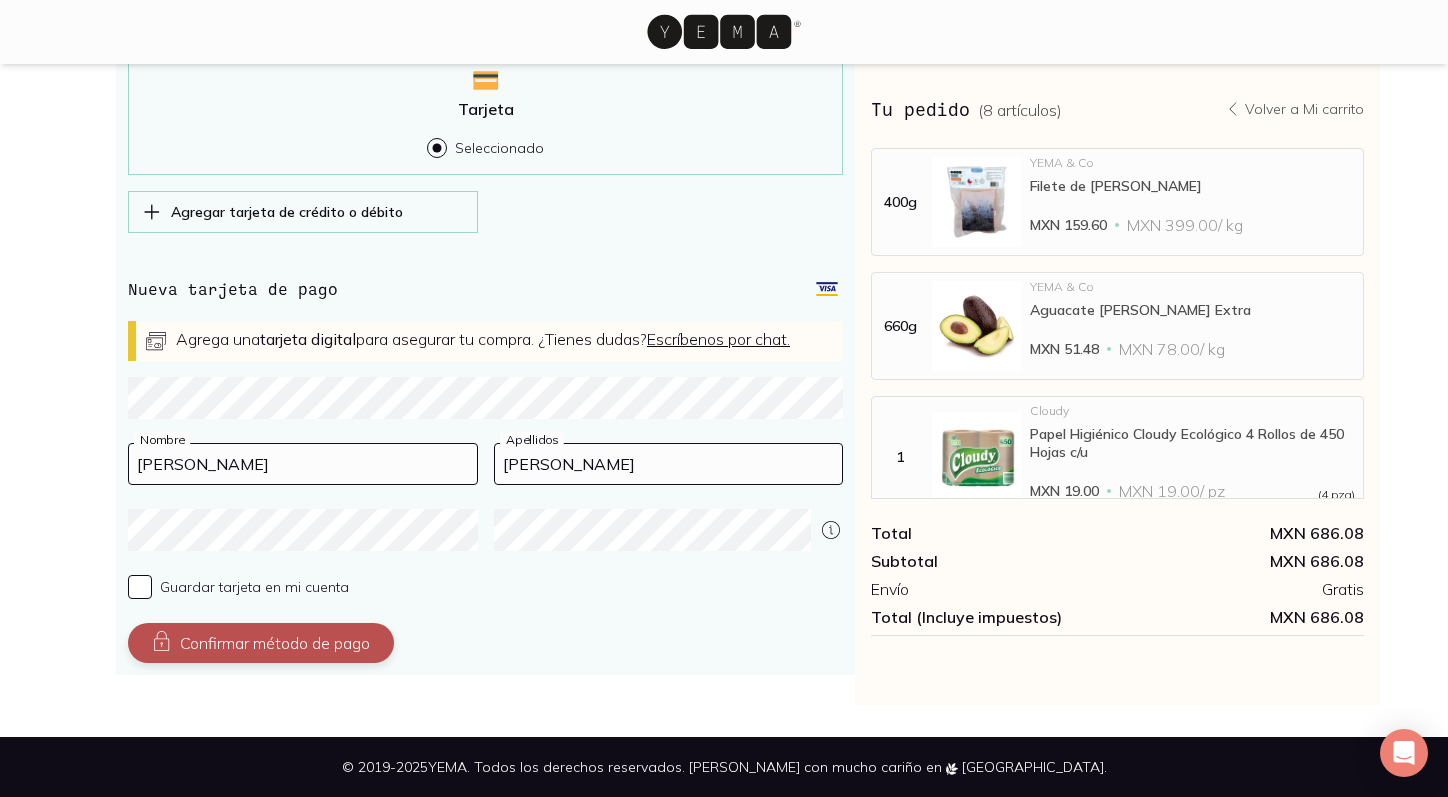 click on "Confirmar método de pago" at bounding box center (261, 643) 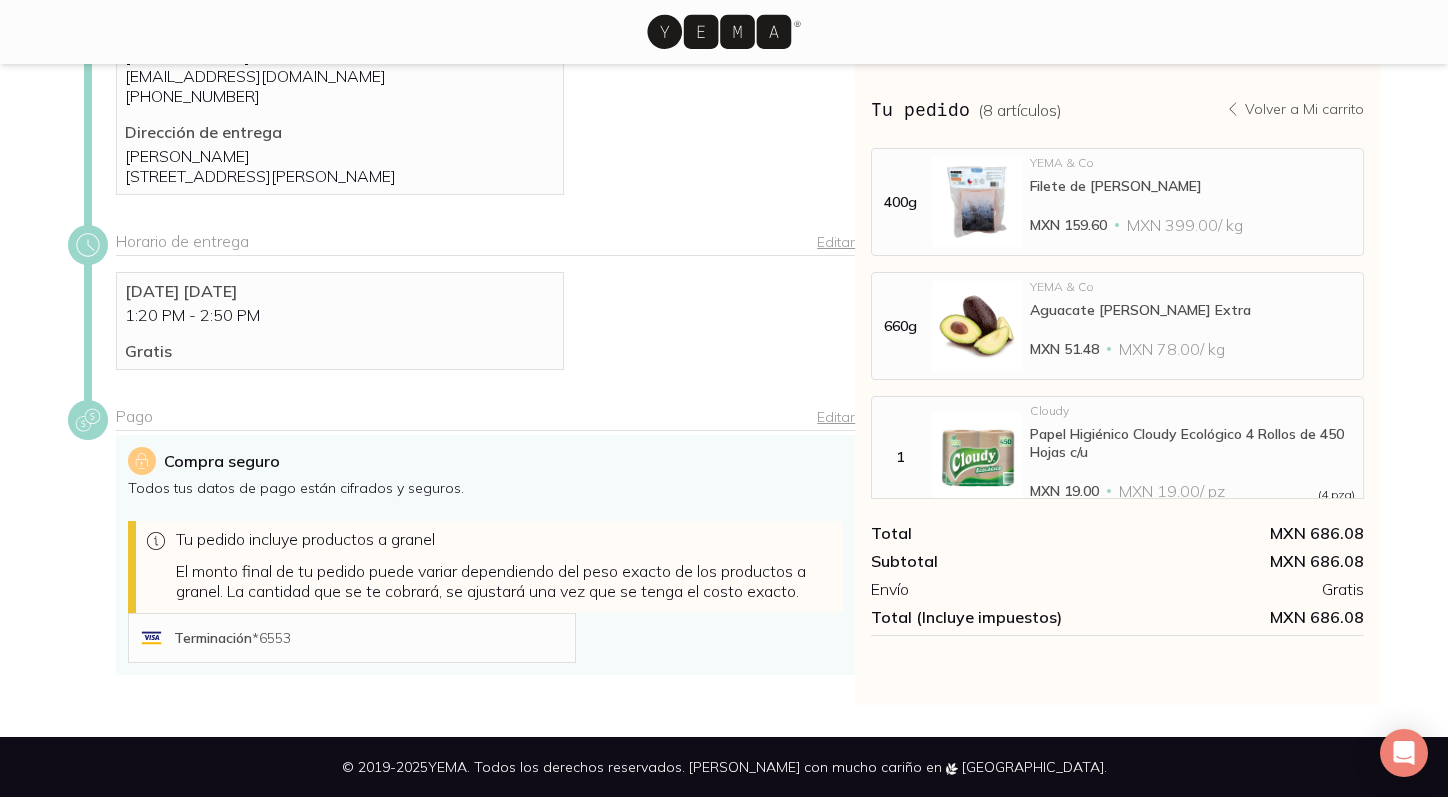 scroll, scrollTop: 402, scrollLeft: 0, axis: vertical 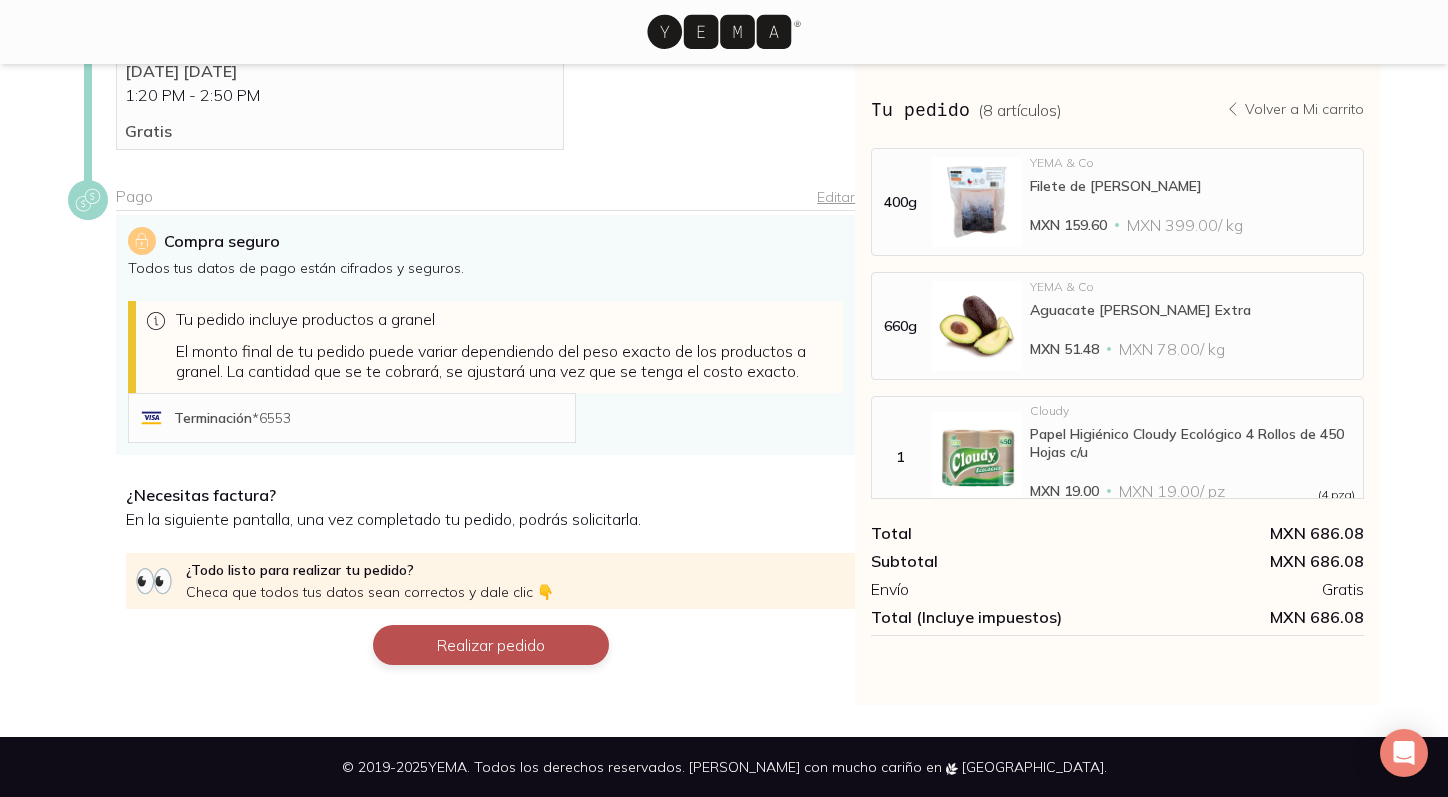 click on "Realizar pedido" at bounding box center [491, 645] 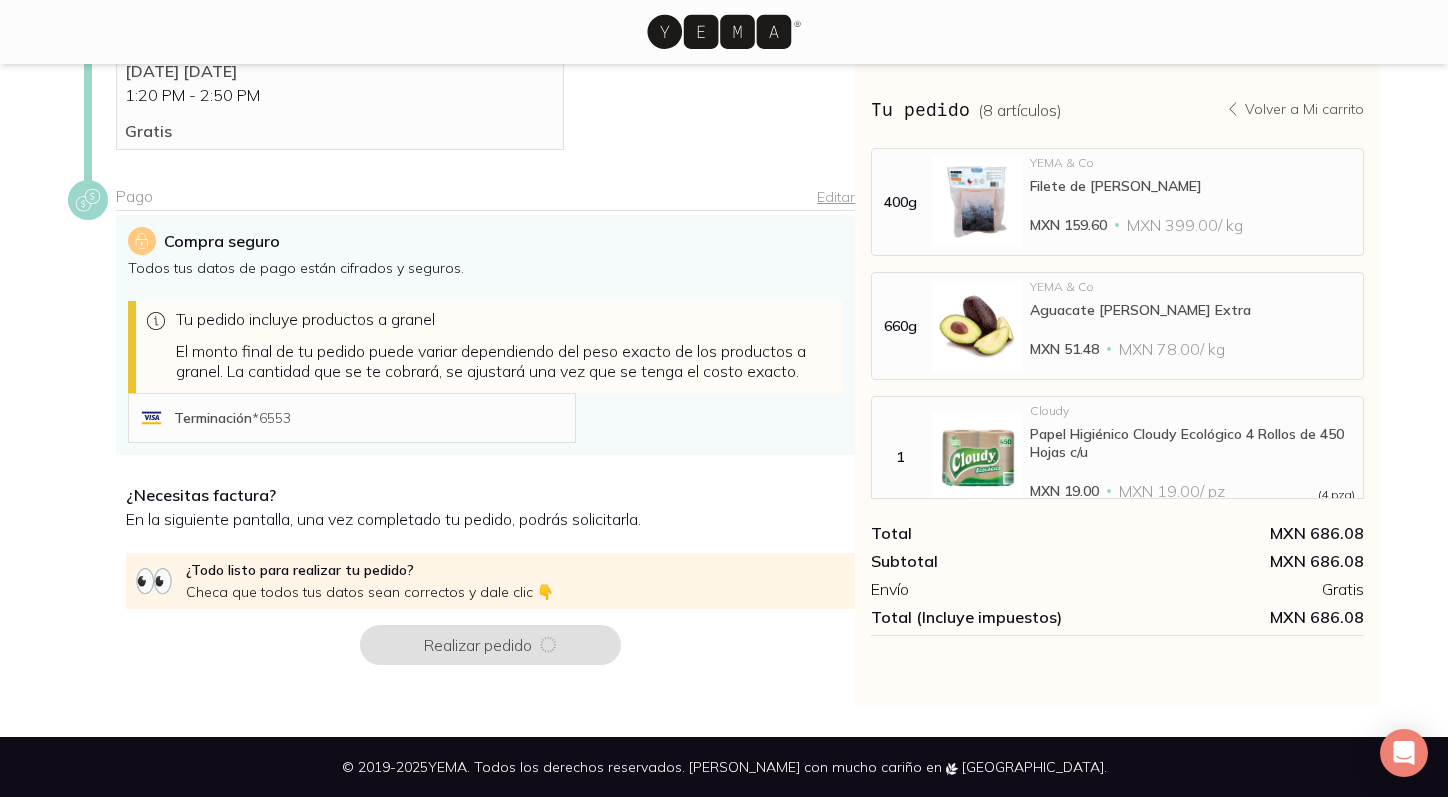 scroll, scrollTop: 0, scrollLeft: 0, axis: both 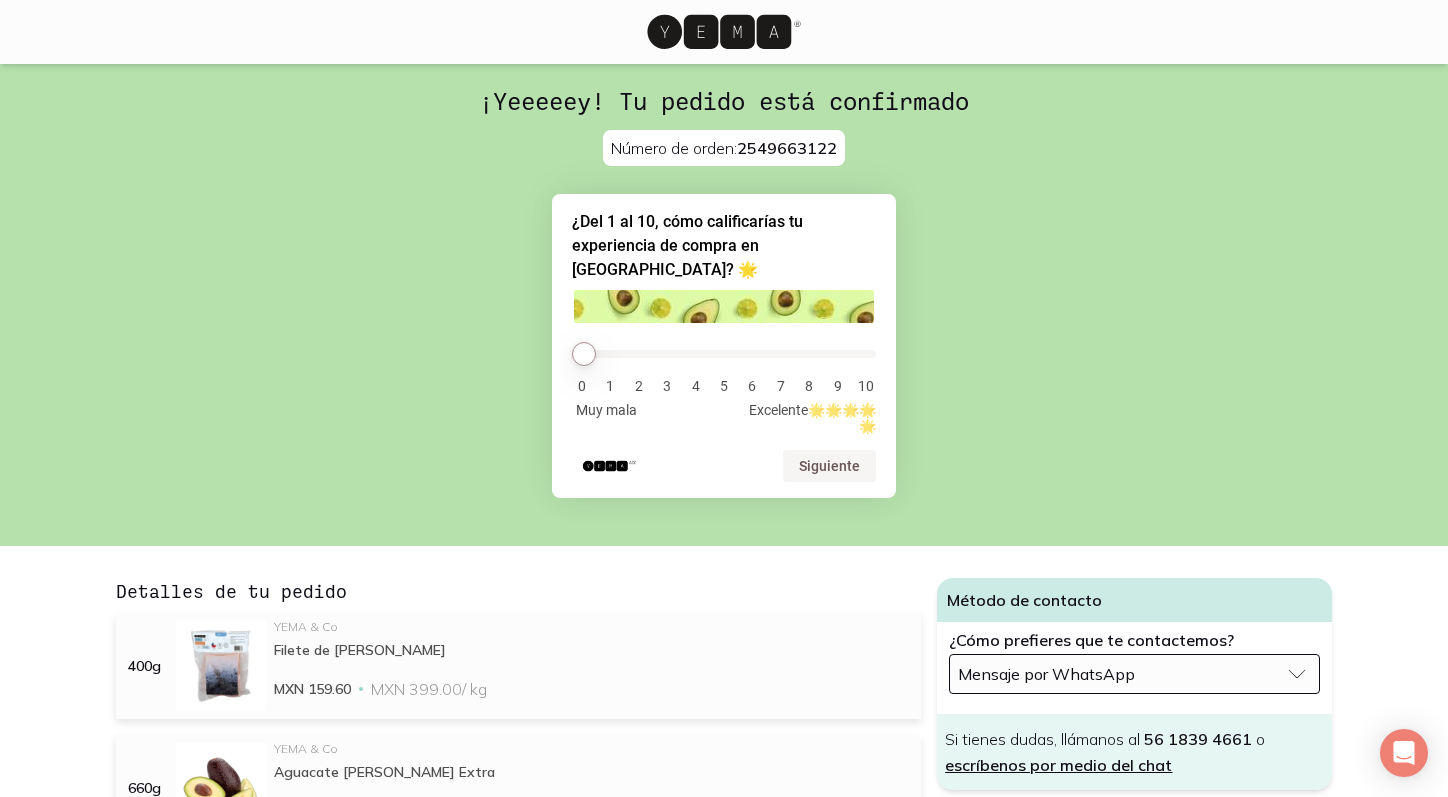 click on "¿Del 1 al 10, cómo calificarías tu experiencia de compra en [GEOGRAPHIC_DATA]? 🌟 Abrir en una pestaña nueva 0 1 2 3 4 5 6 7 8 9 10 Muy mala Excelente🌟🌟🌟🌟🌟 Siguiente" at bounding box center (724, 346) 